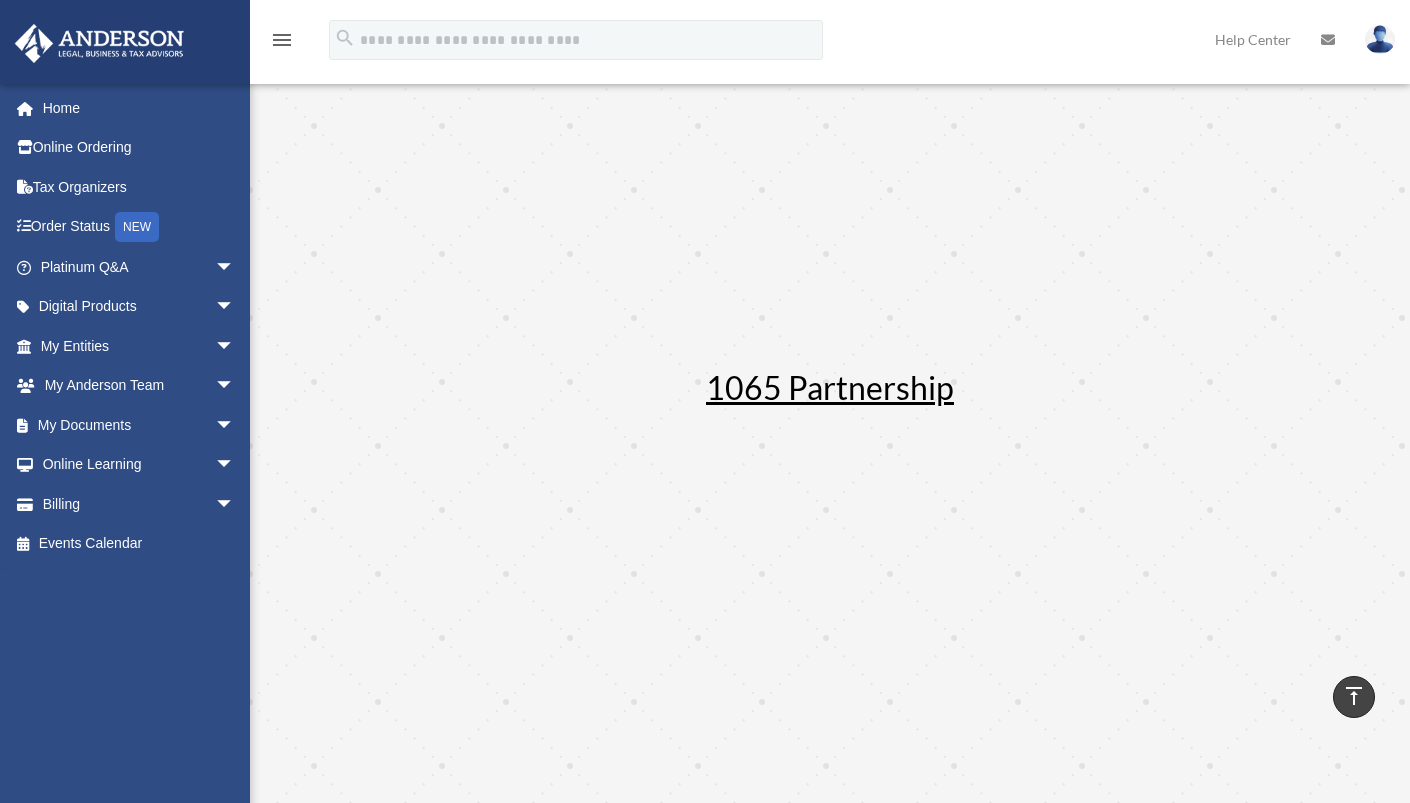 scroll, scrollTop: 671, scrollLeft: 0, axis: vertical 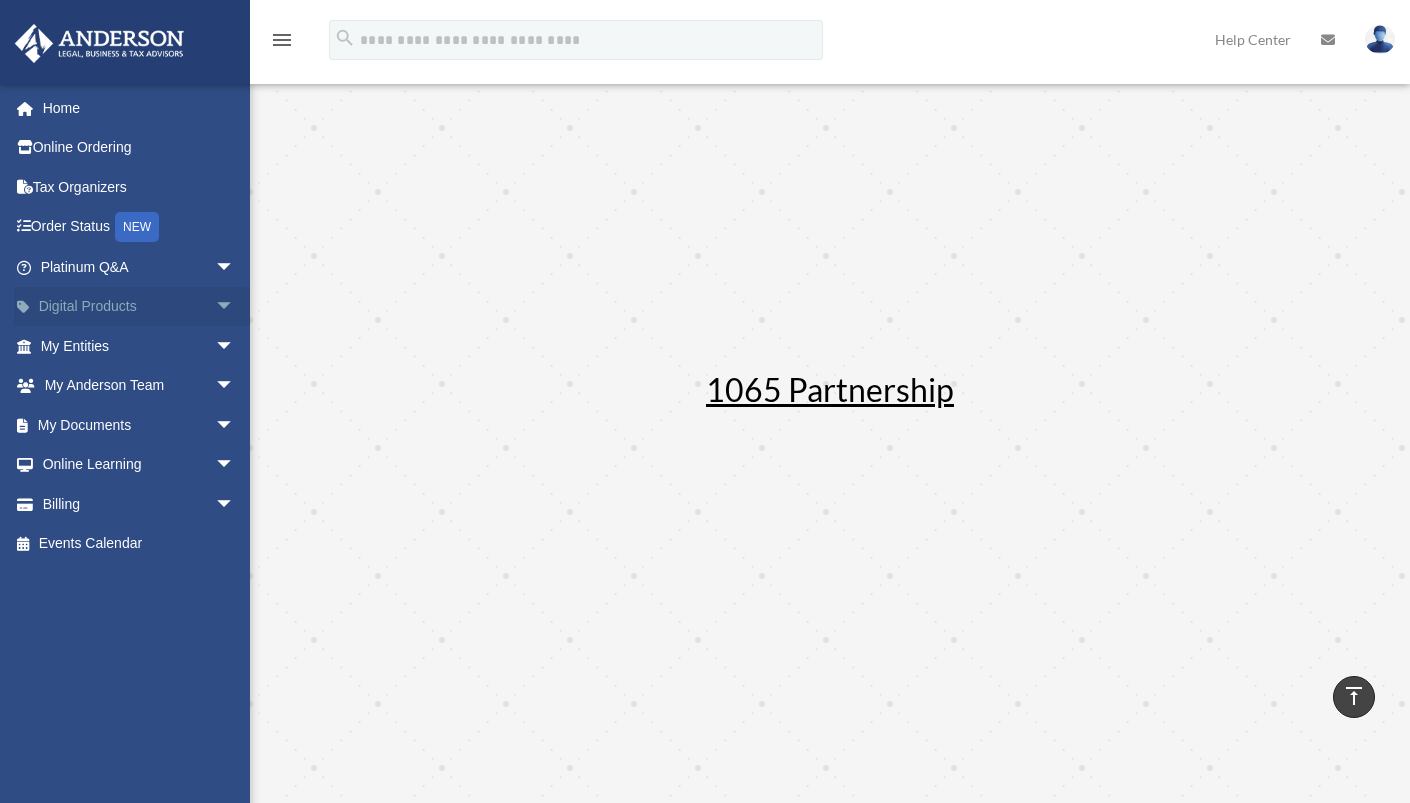 click on "arrow_drop_down" at bounding box center (235, 307) 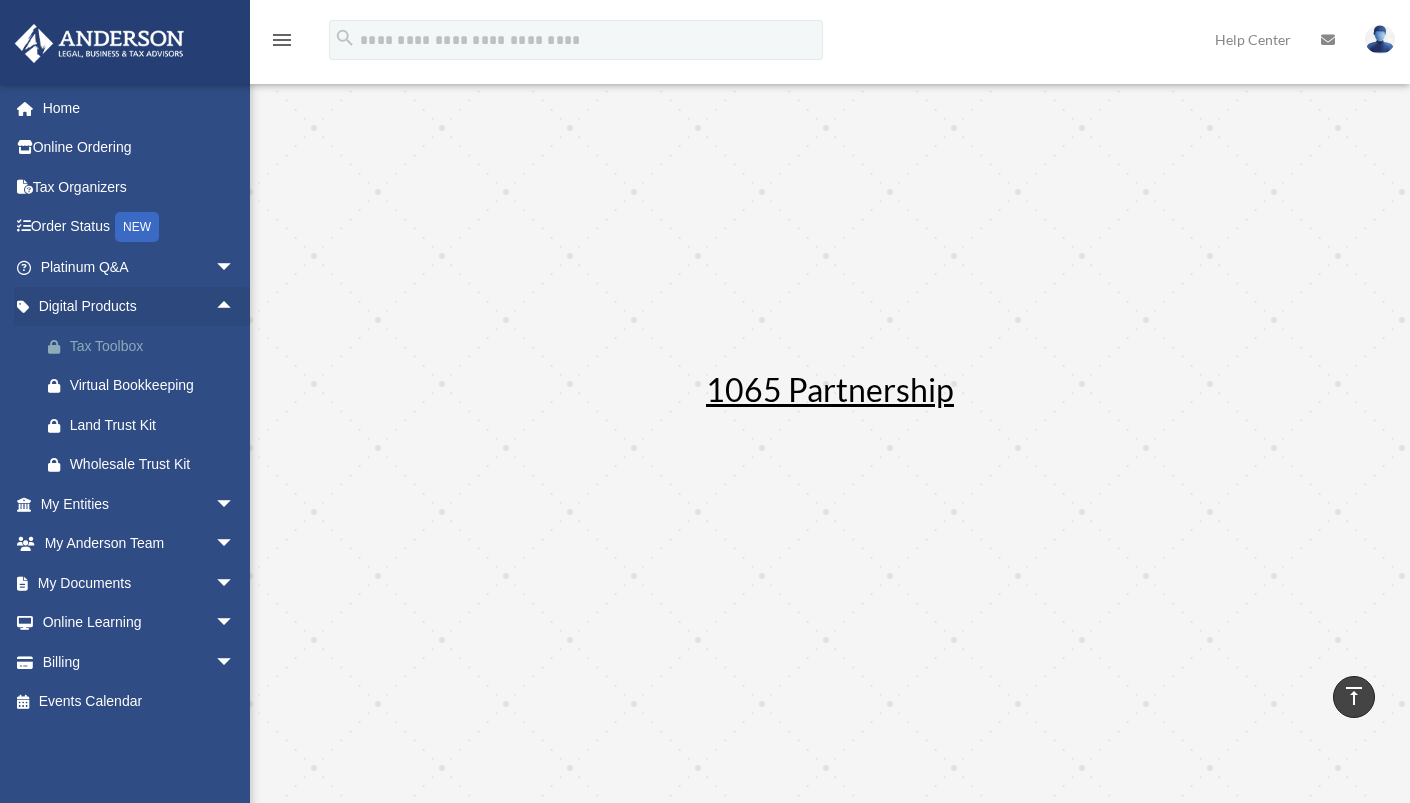 click on "Tax Toolbox" at bounding box center [155, 346] 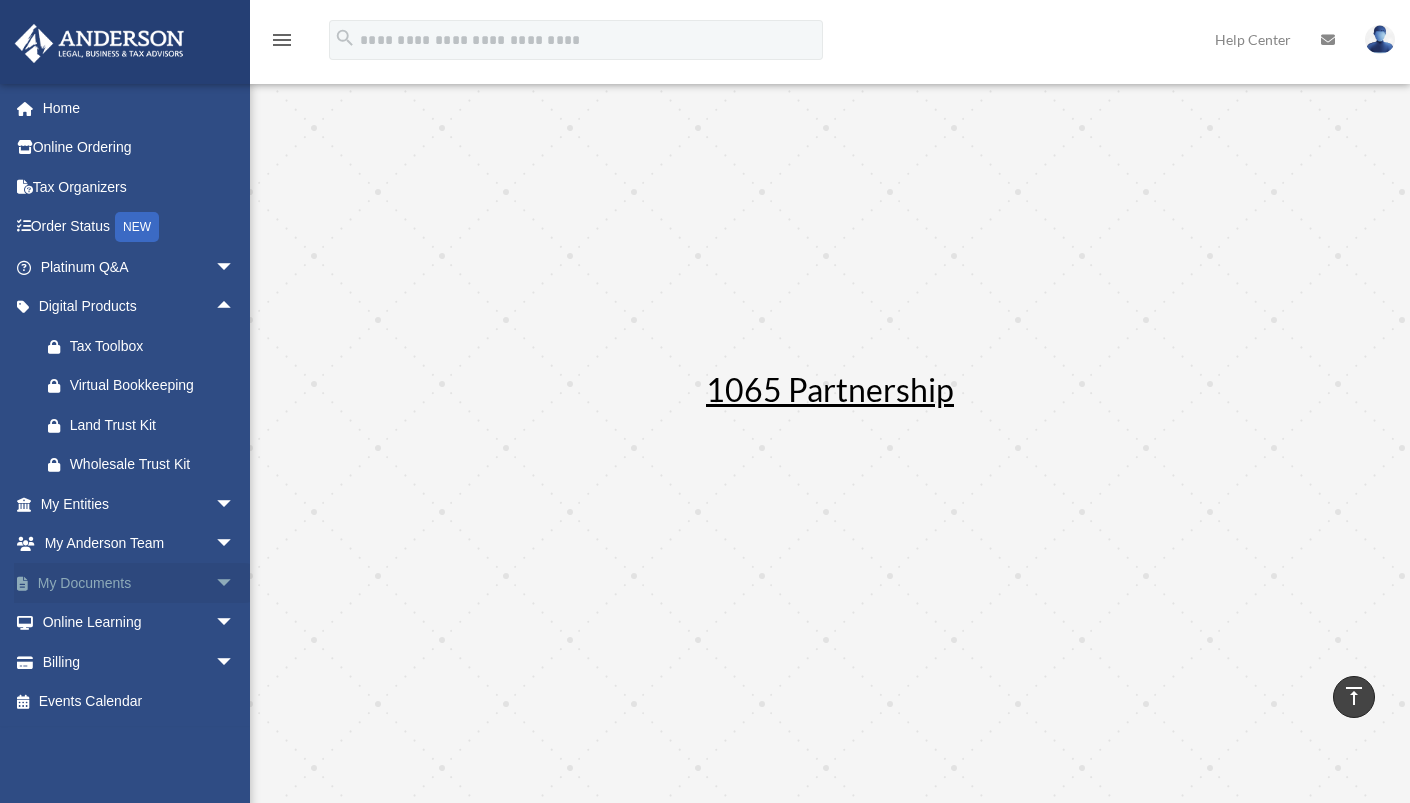 click on "arrow_drop_down" at bounding box center (235, 583) 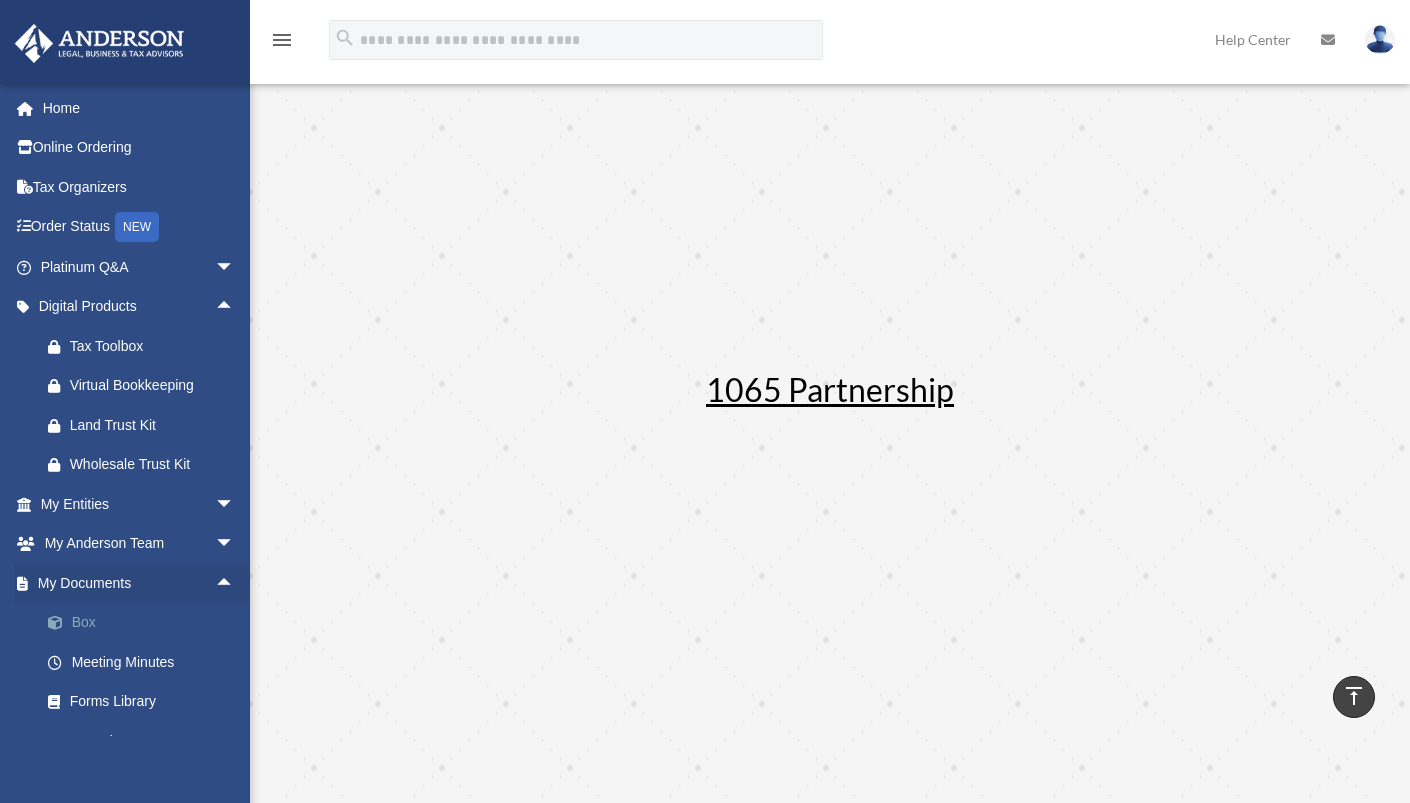 click on "Box" at bounding box center (146, 623) 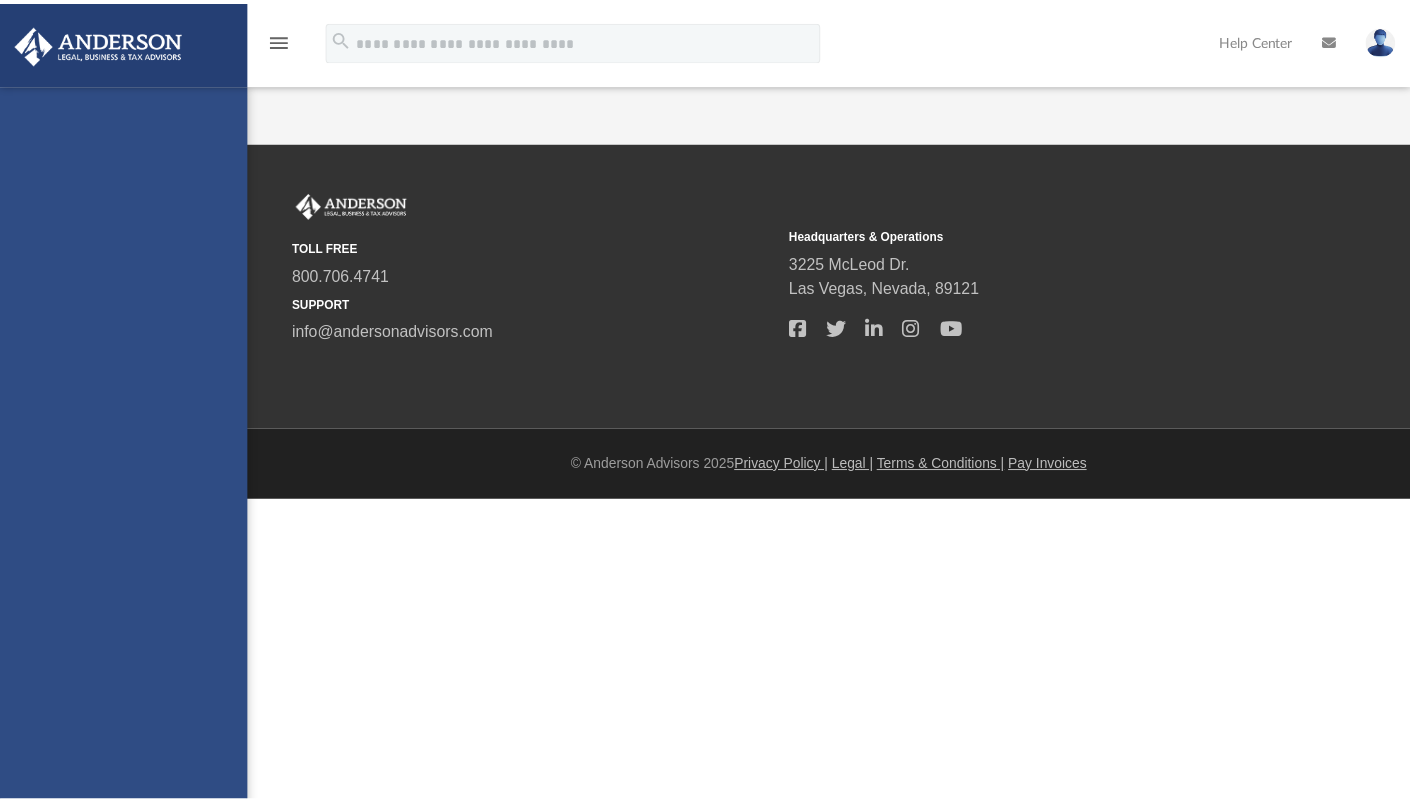 scroll, scrollTop: 0, scrollLeft: 0, axis: both 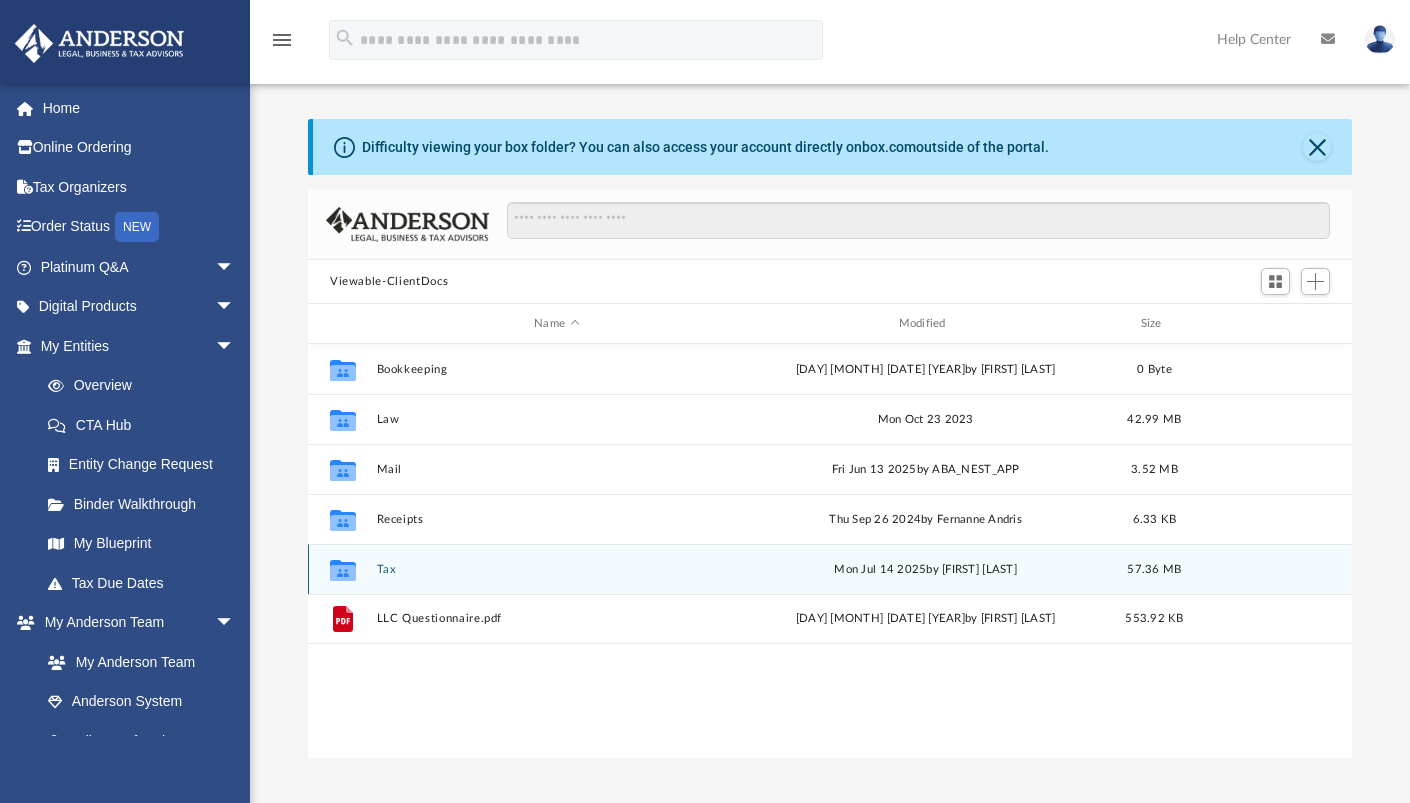 click on "Collaborated Folder" at bounding box center (343, 569) 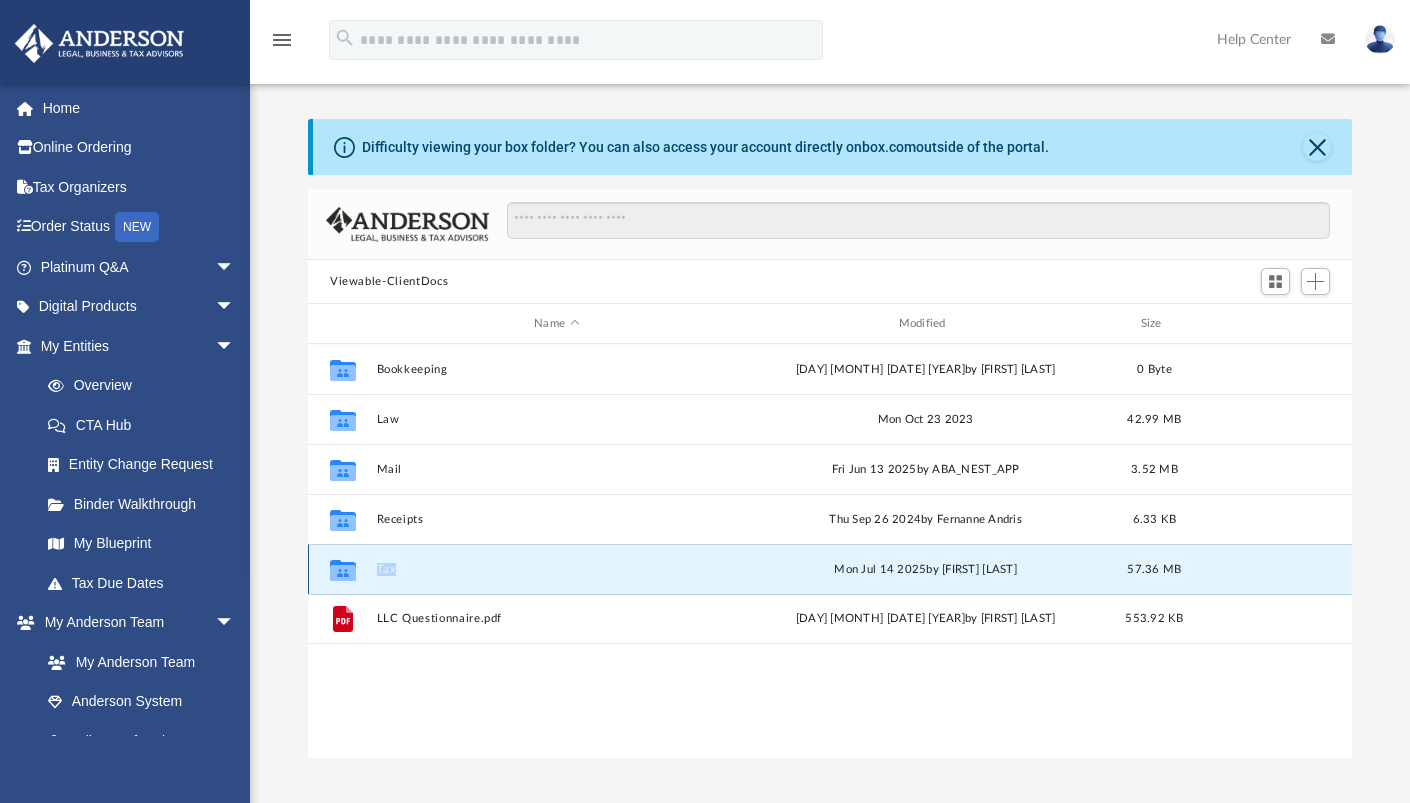 click on "Collaborated Folder" at bounding box center (343, 569) 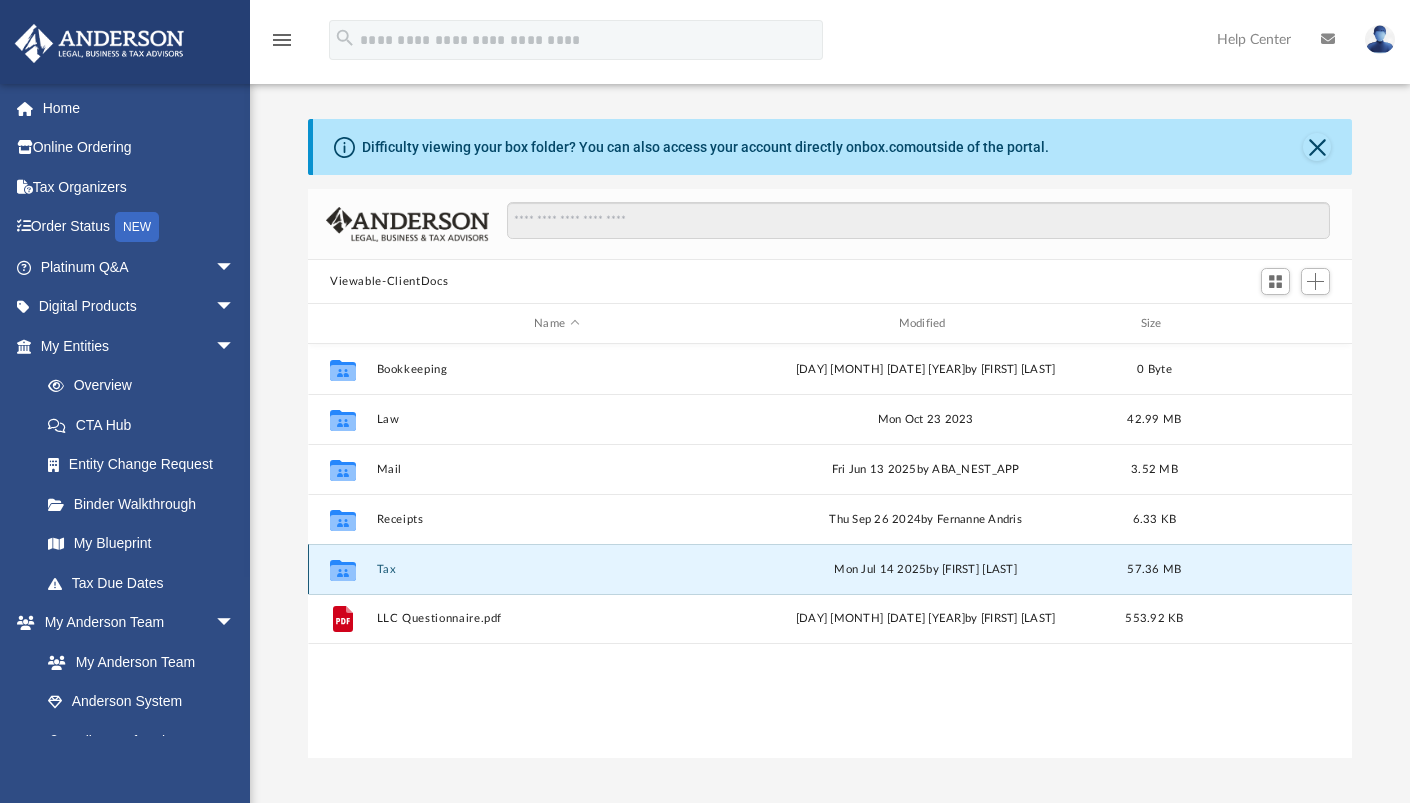 click 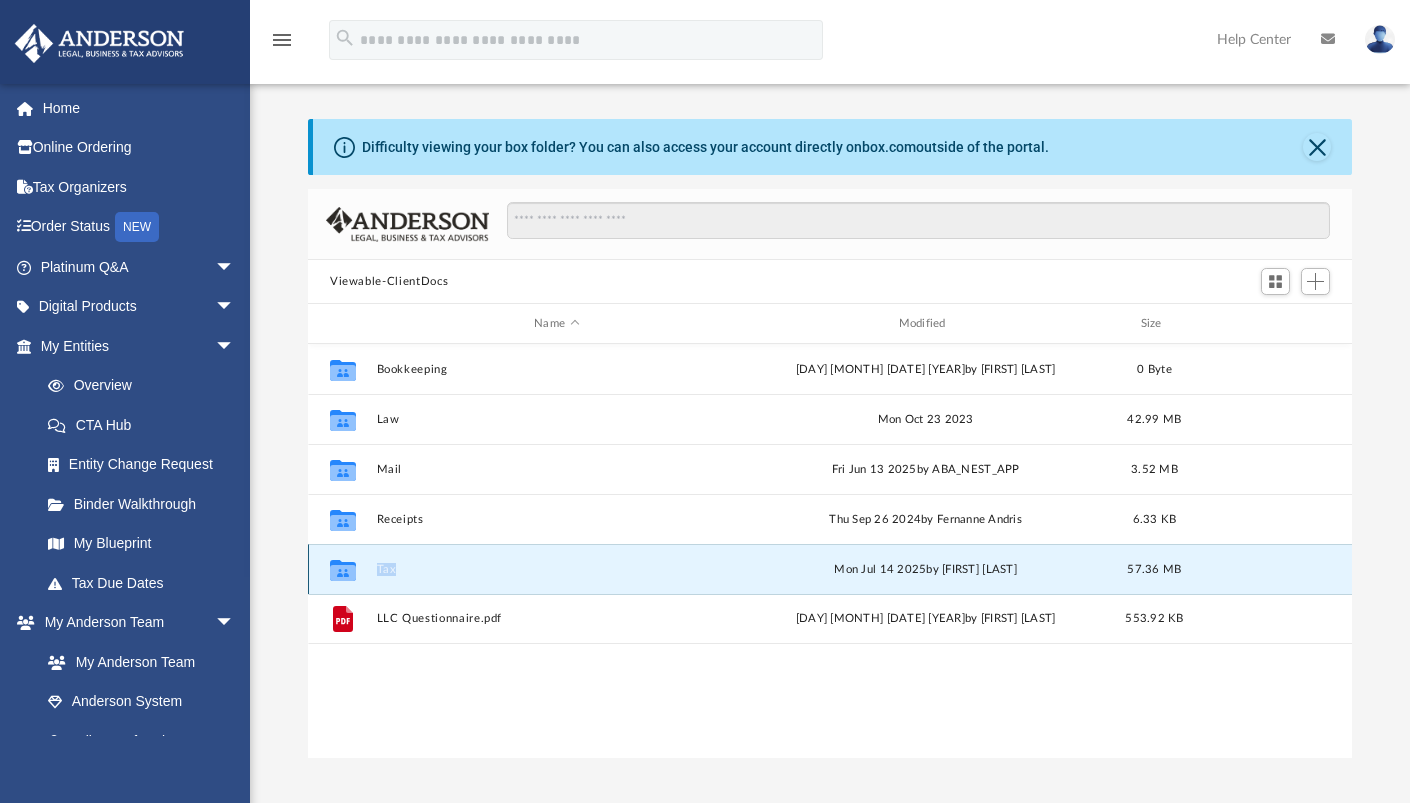 click 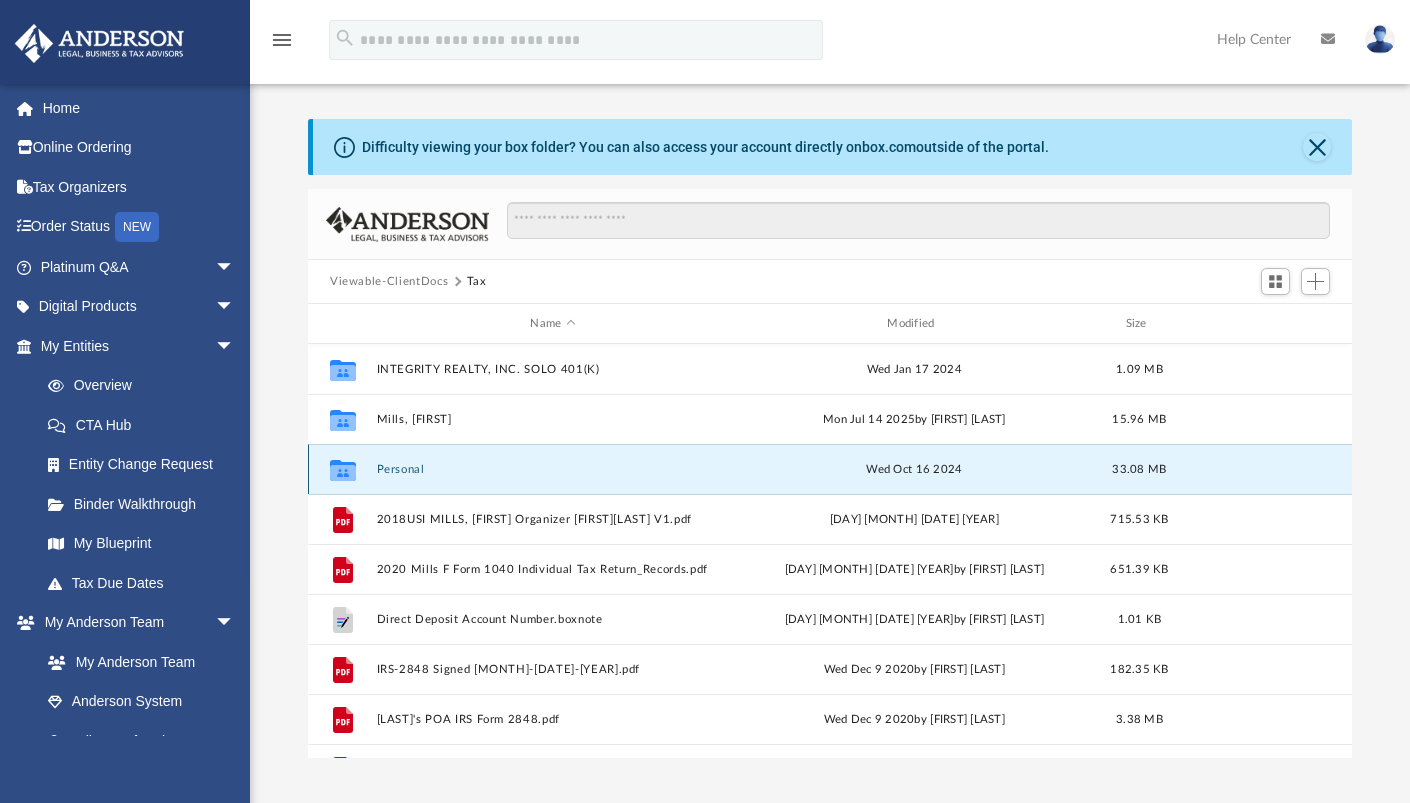click on "Personal" at bounding box center (553, 469) 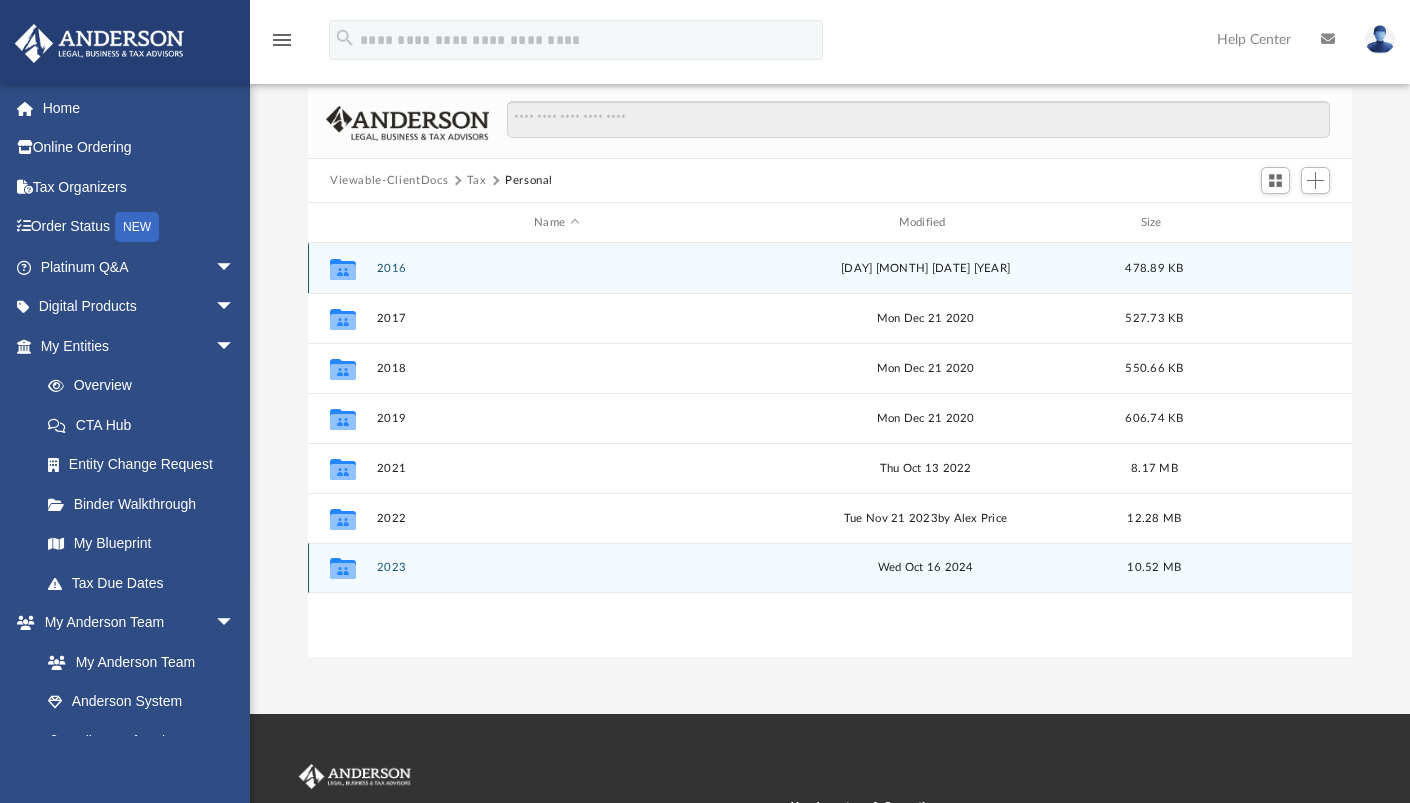 scroll, scrollTop: 100, scrollLeft: 0, axis: vertical 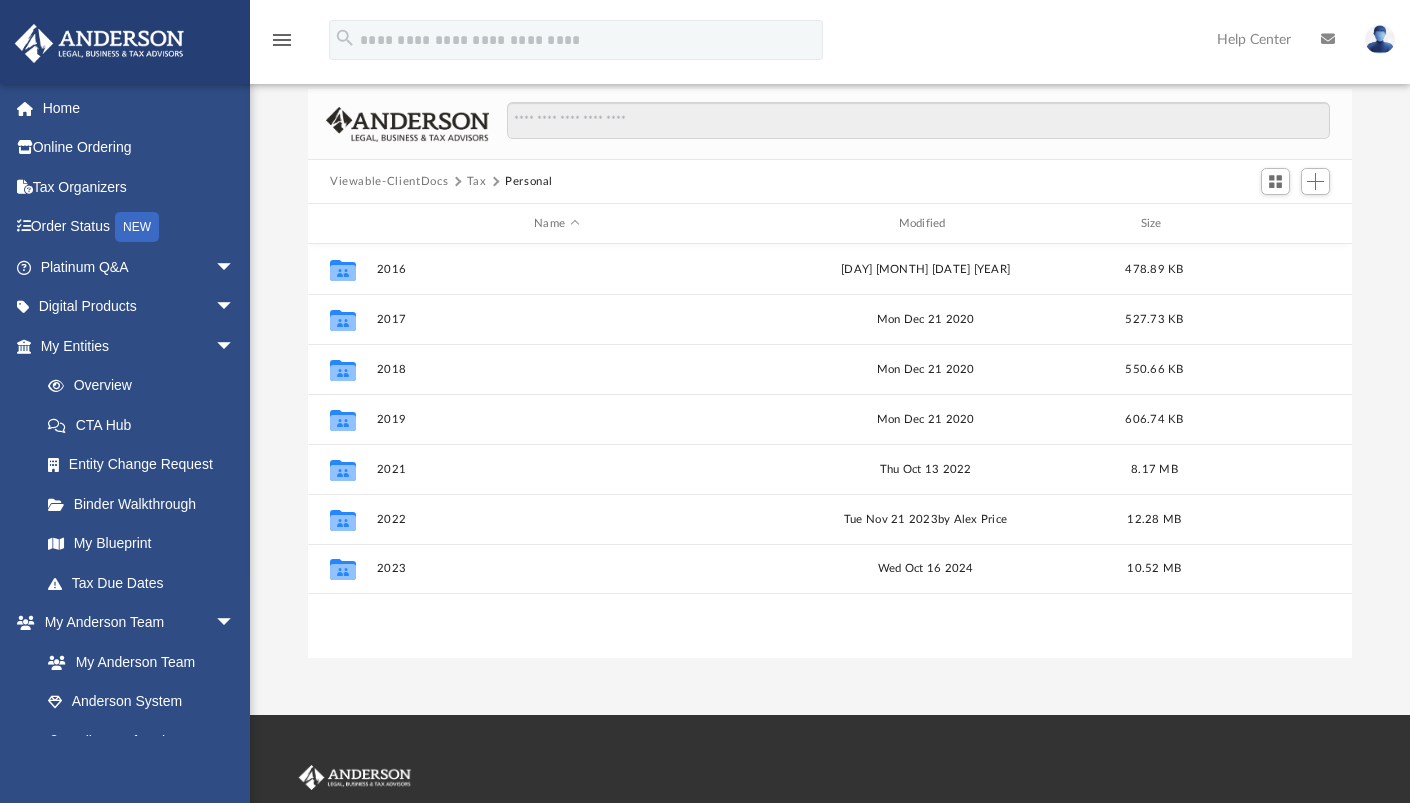 click on "Tax" at bounding box center [477, 182] 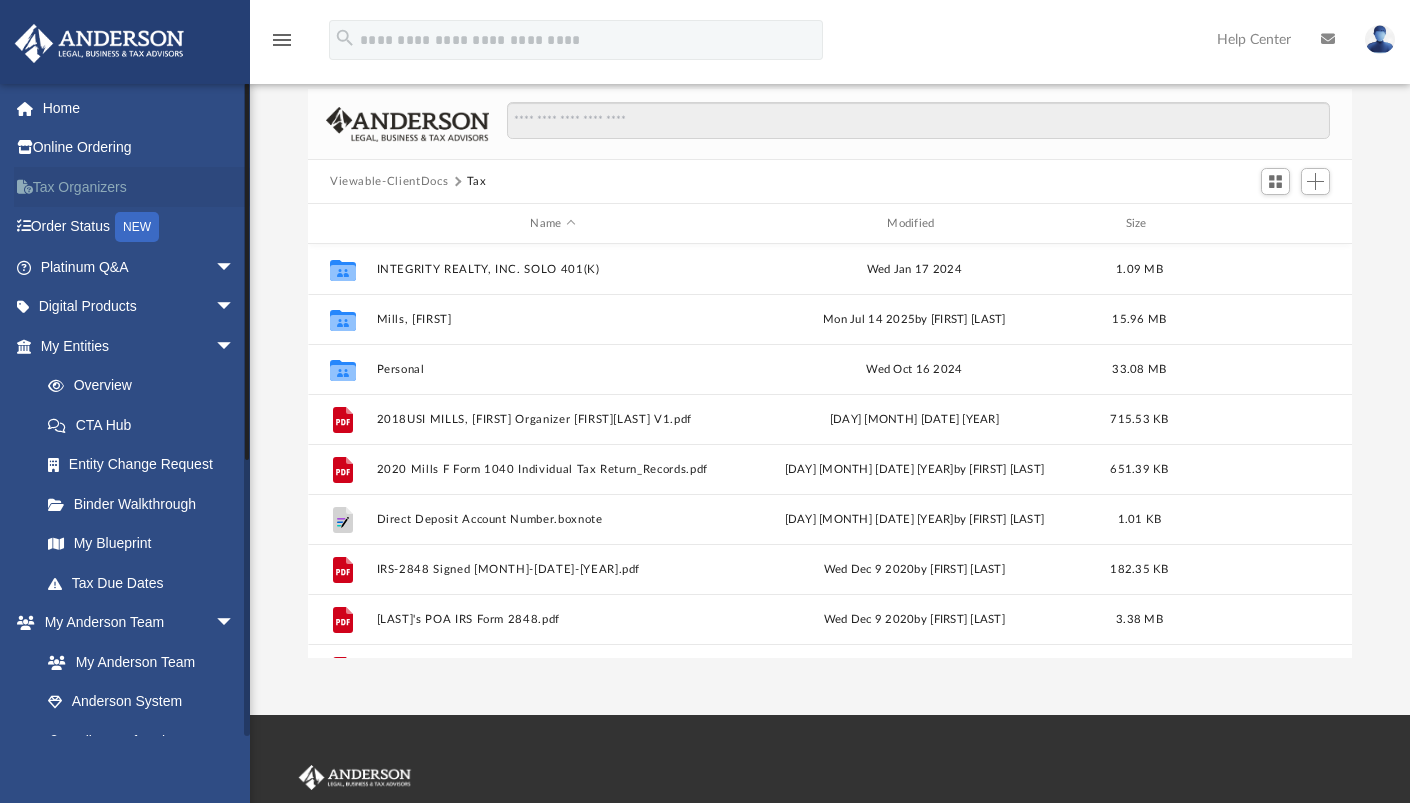 click on "Tax Organizers" at bounding box center (139, 187) 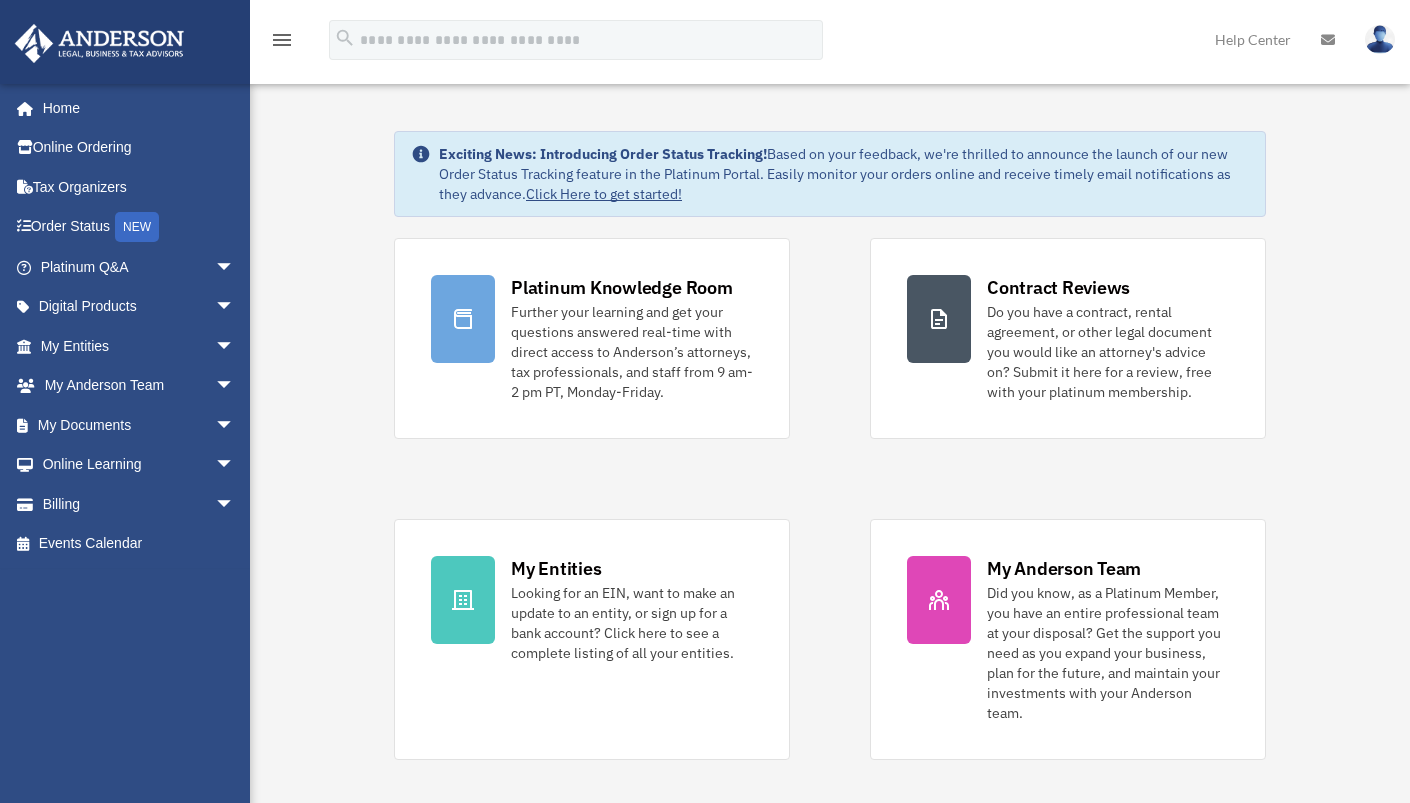 scroll, scrollTop: 0, scrollLeft: 0, axis: both 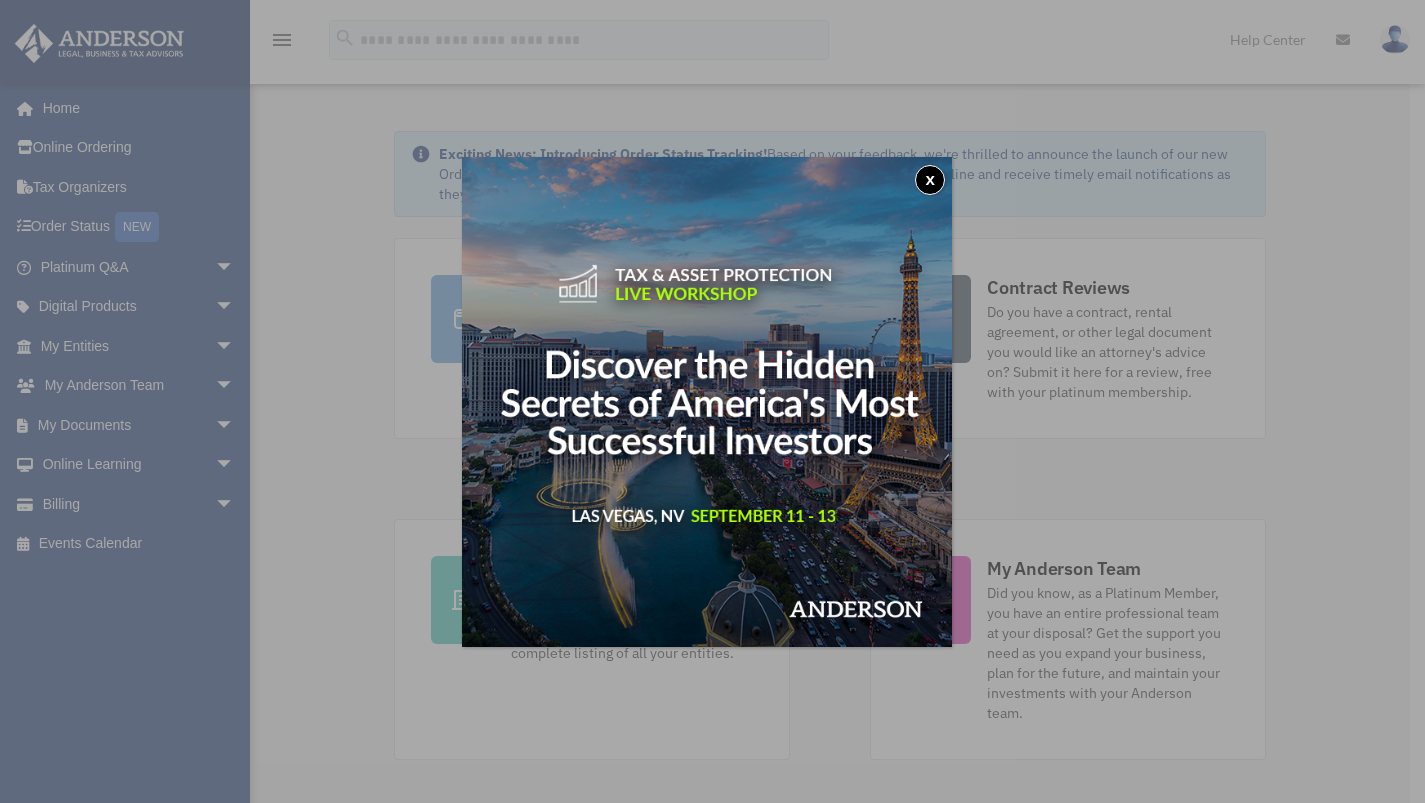 click on "x" at bounding box center (930, 180) 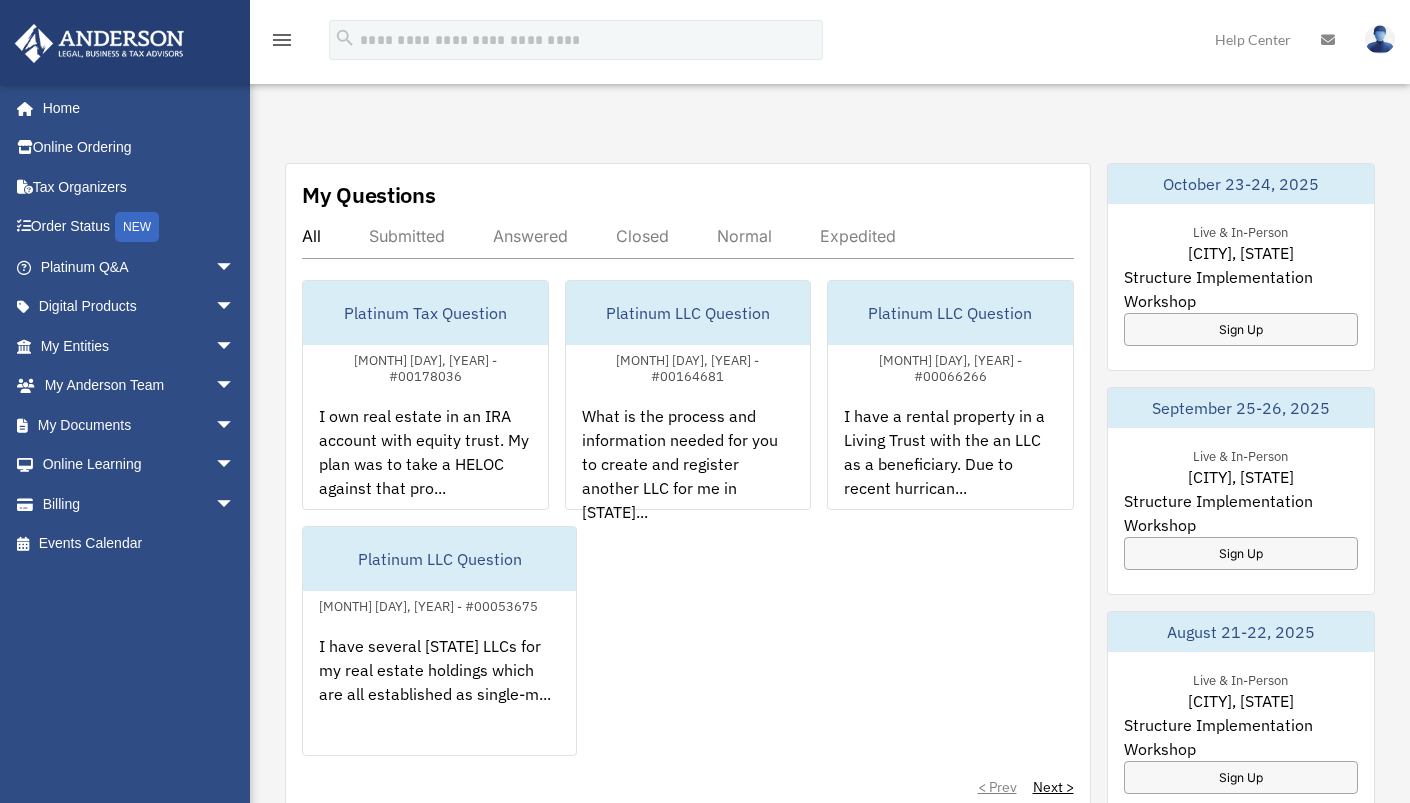 scroll, scrollTop: 699, scrollLeft: 0, axis: vertical 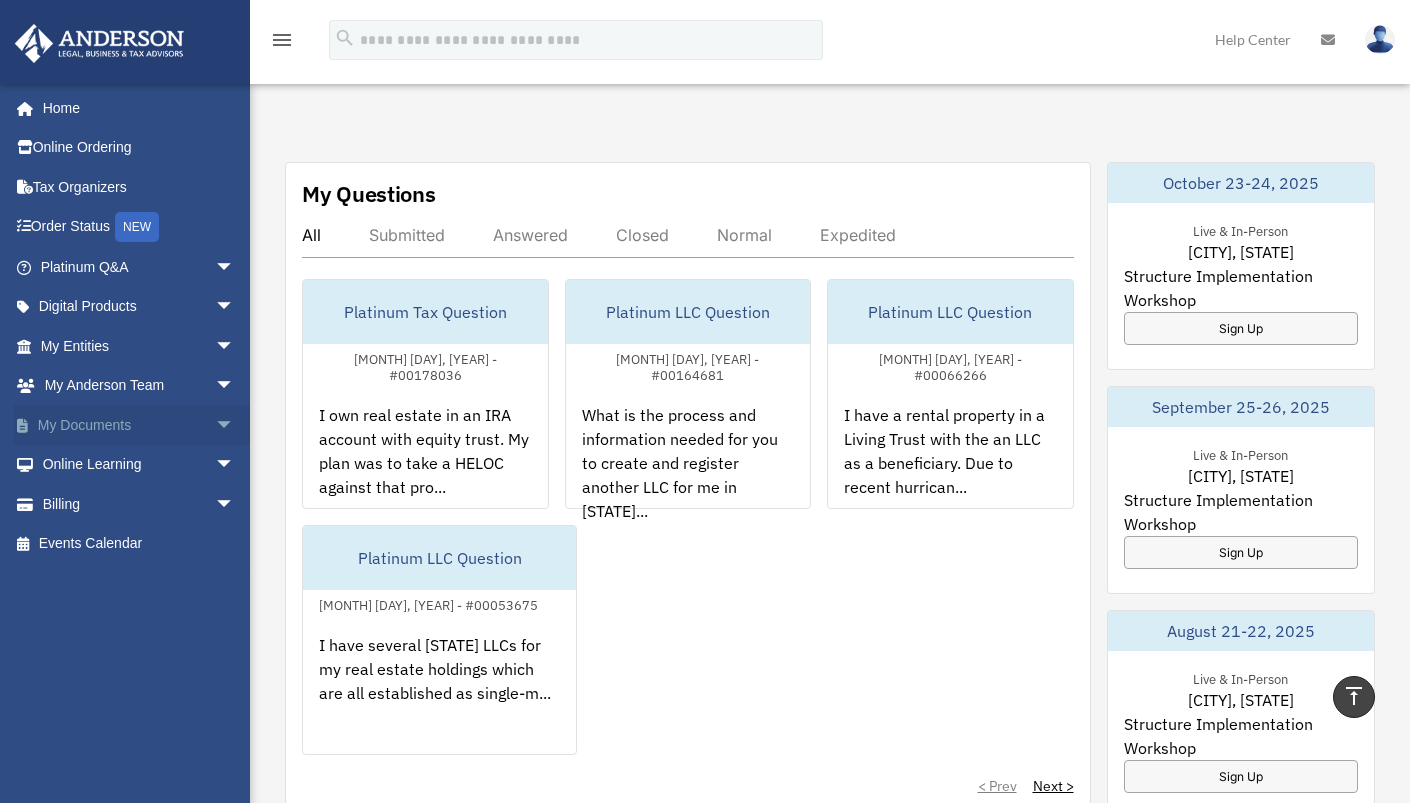 click on "arrow_drop_down" at bounding box center [235, 425] 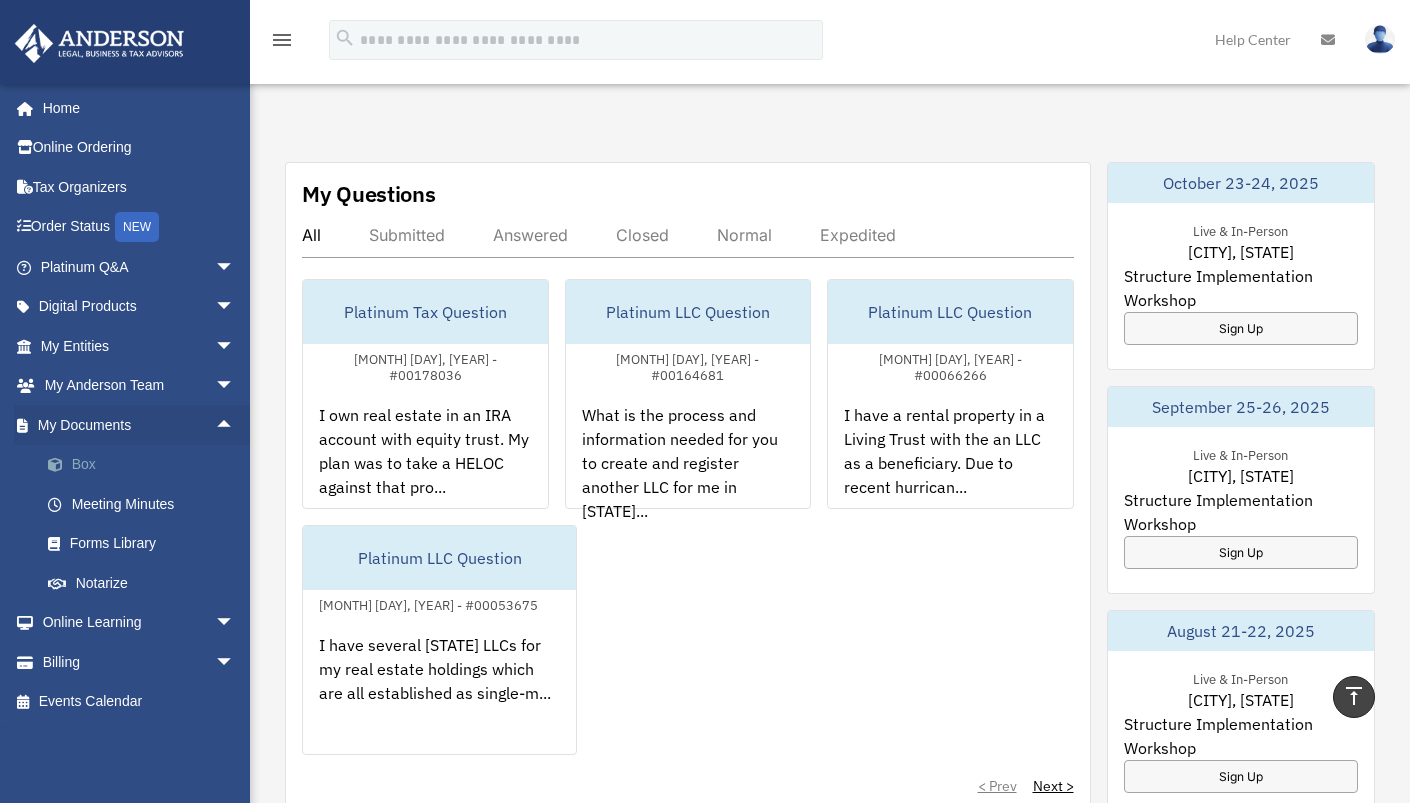 click on "Box" at bounding box center [146, 465] 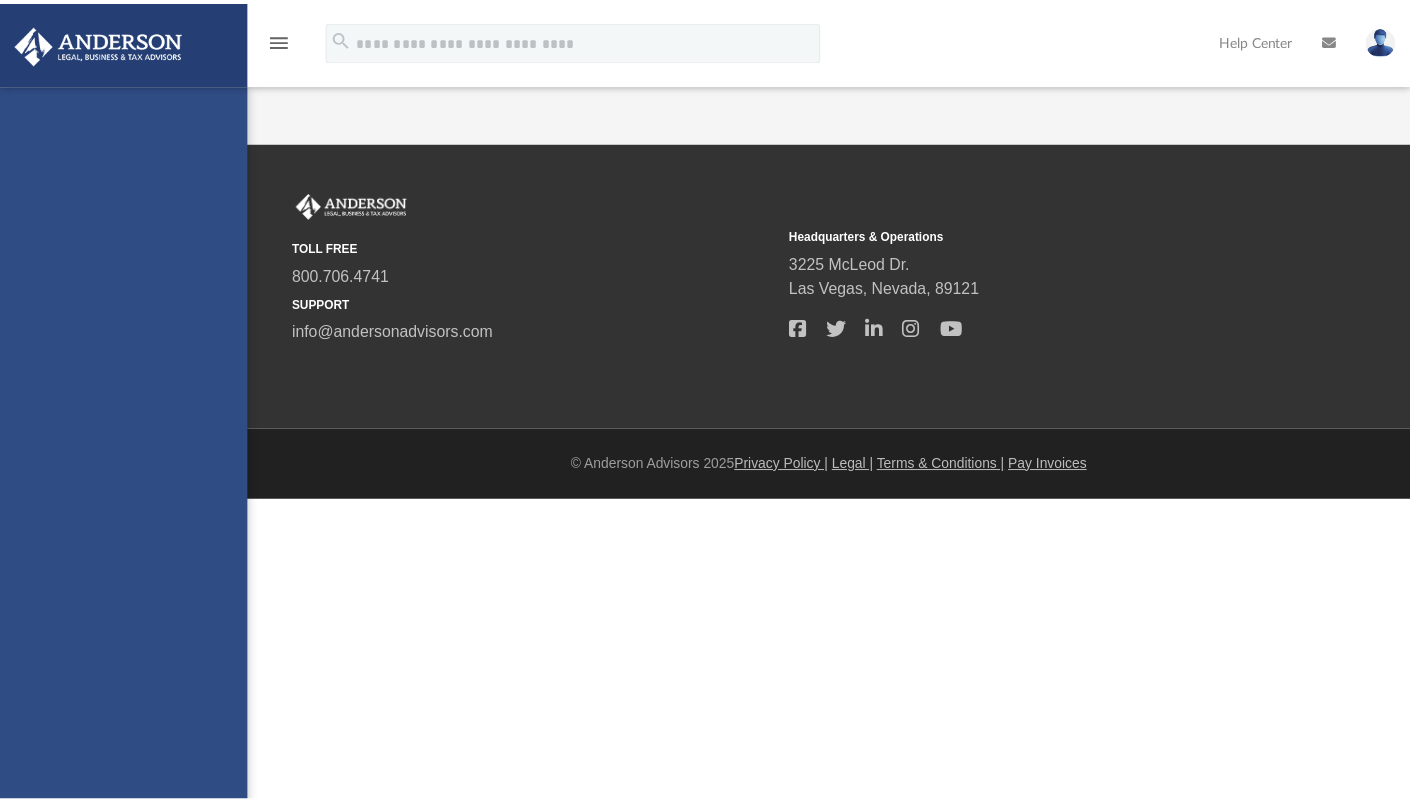 scroll, scrollTop: 0, scrollLeft: 0, axis: both 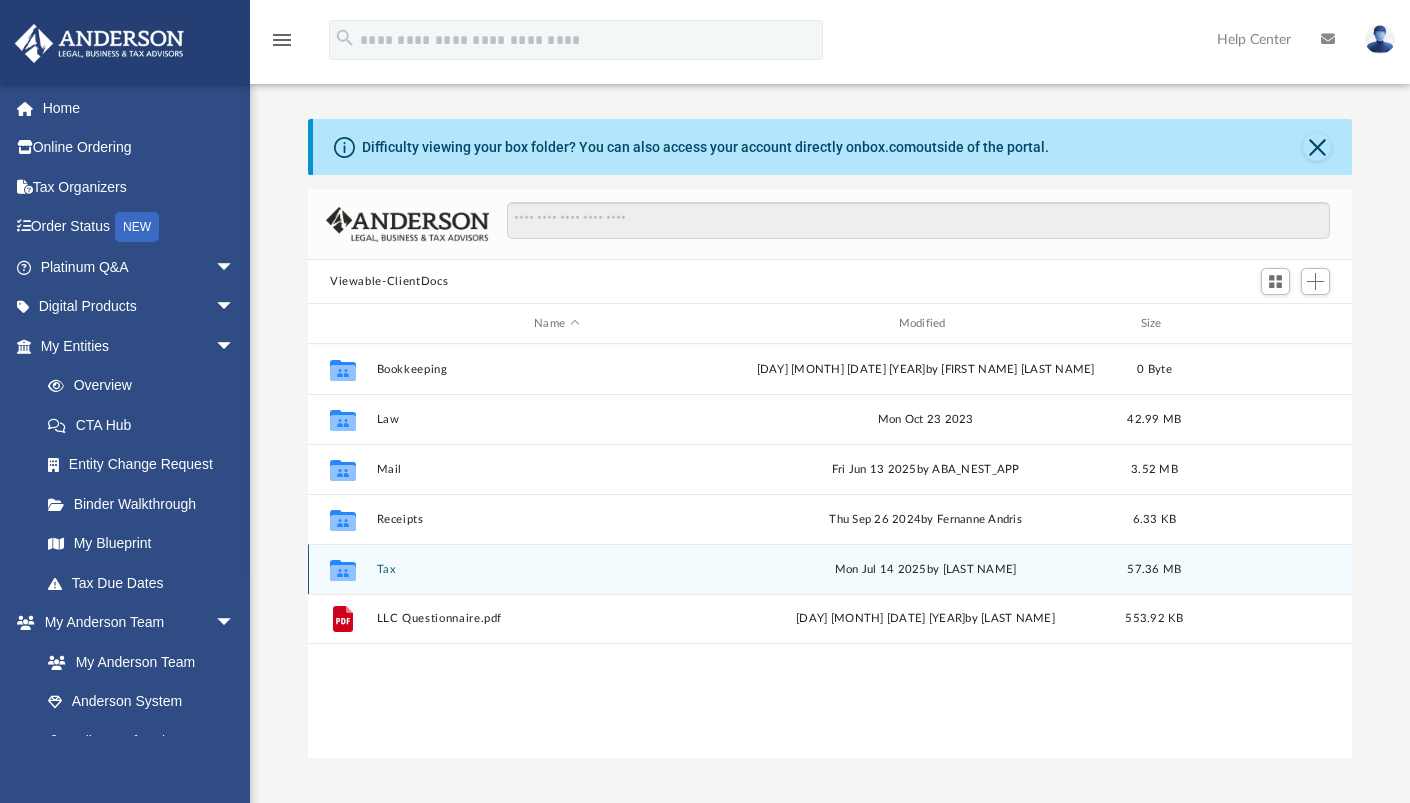 click on "Collaborated Folder" 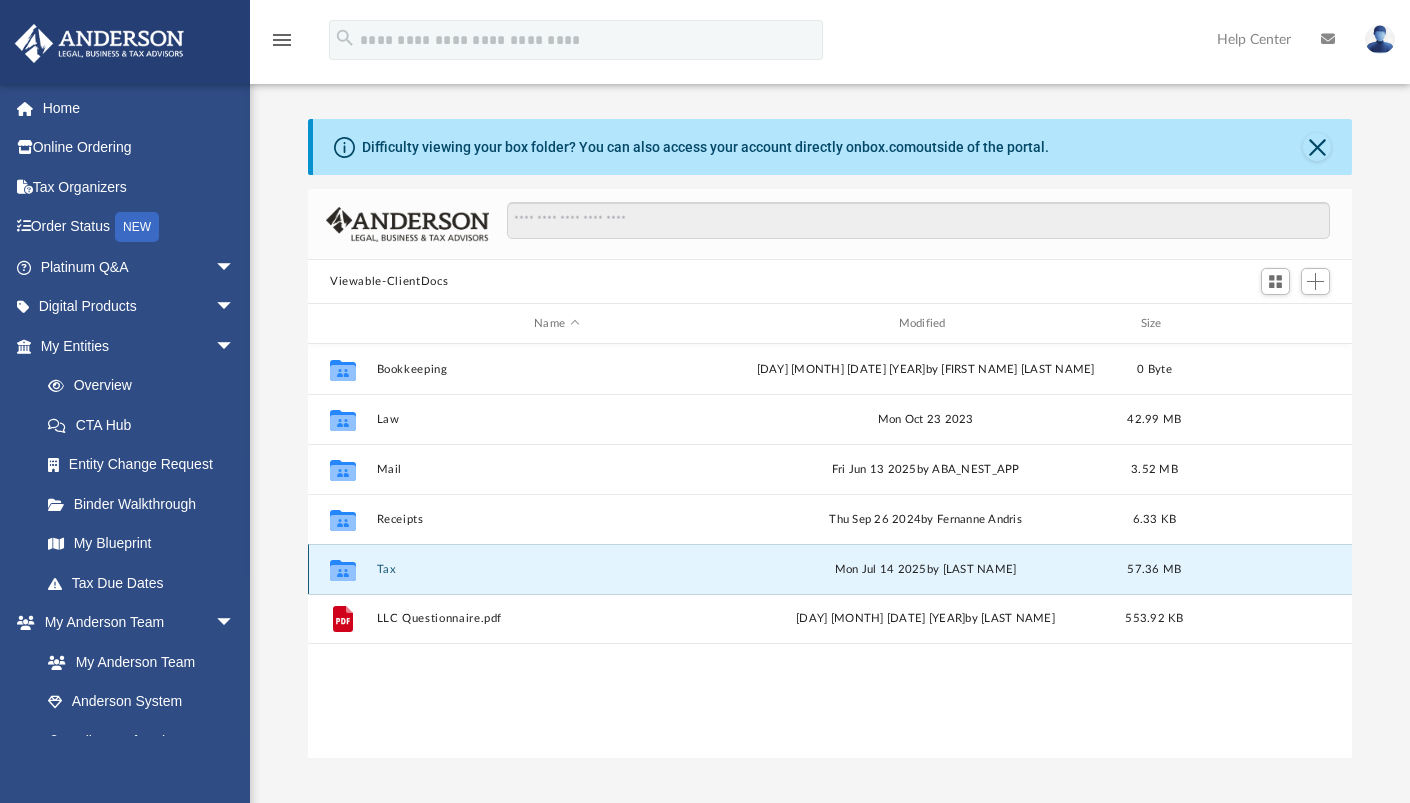 click on "Tax" at bounding box center [557, 569] 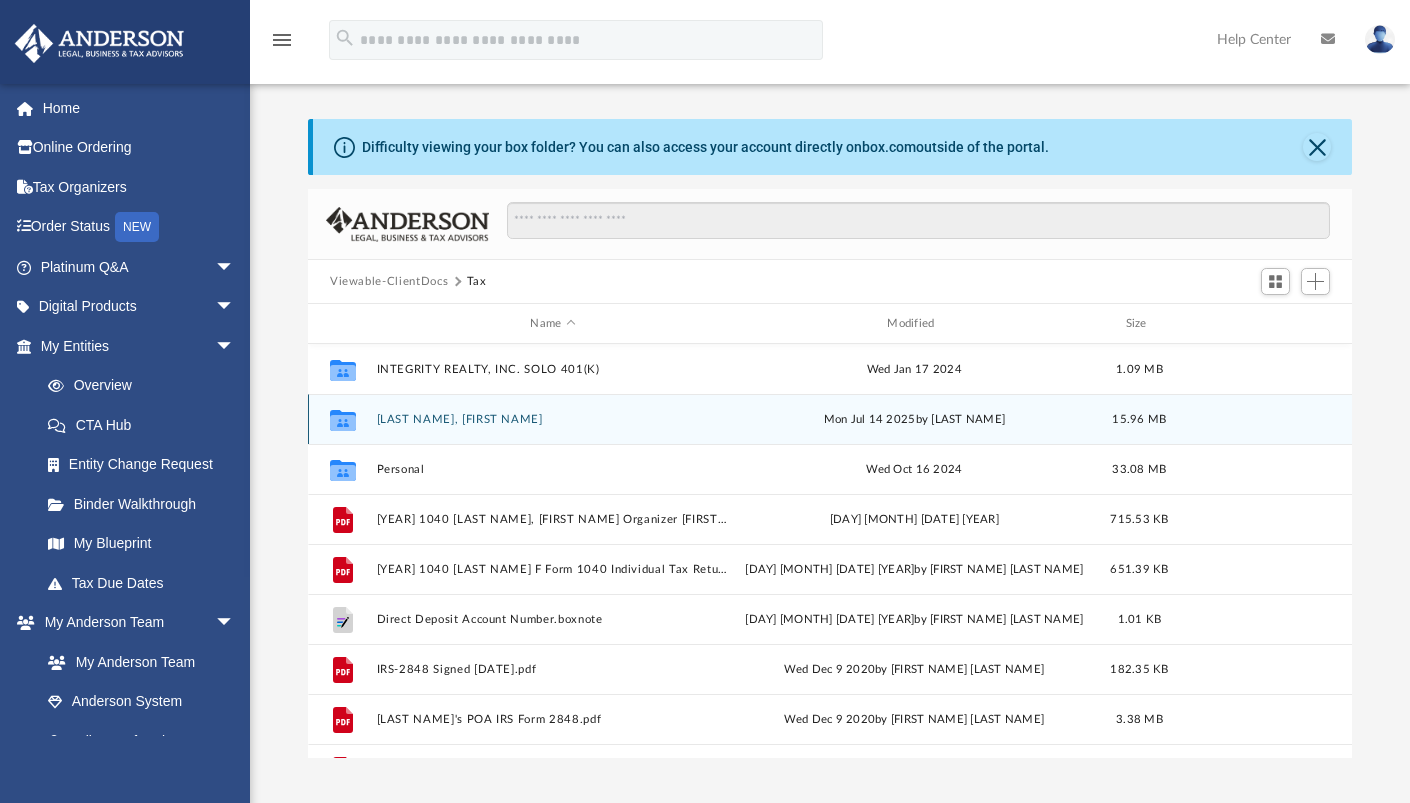 click on "Mills, Fred" at bounding box center [553, 419] 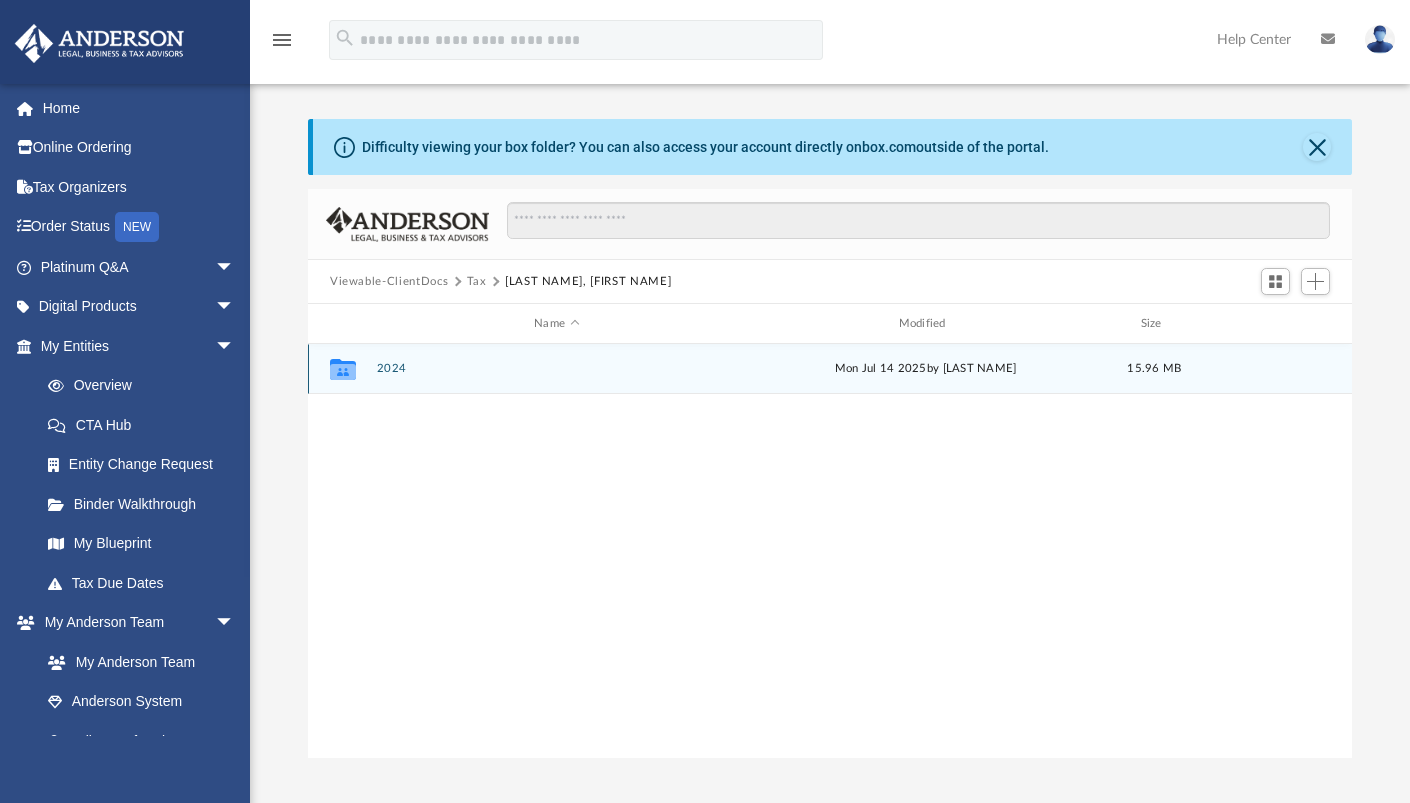 click 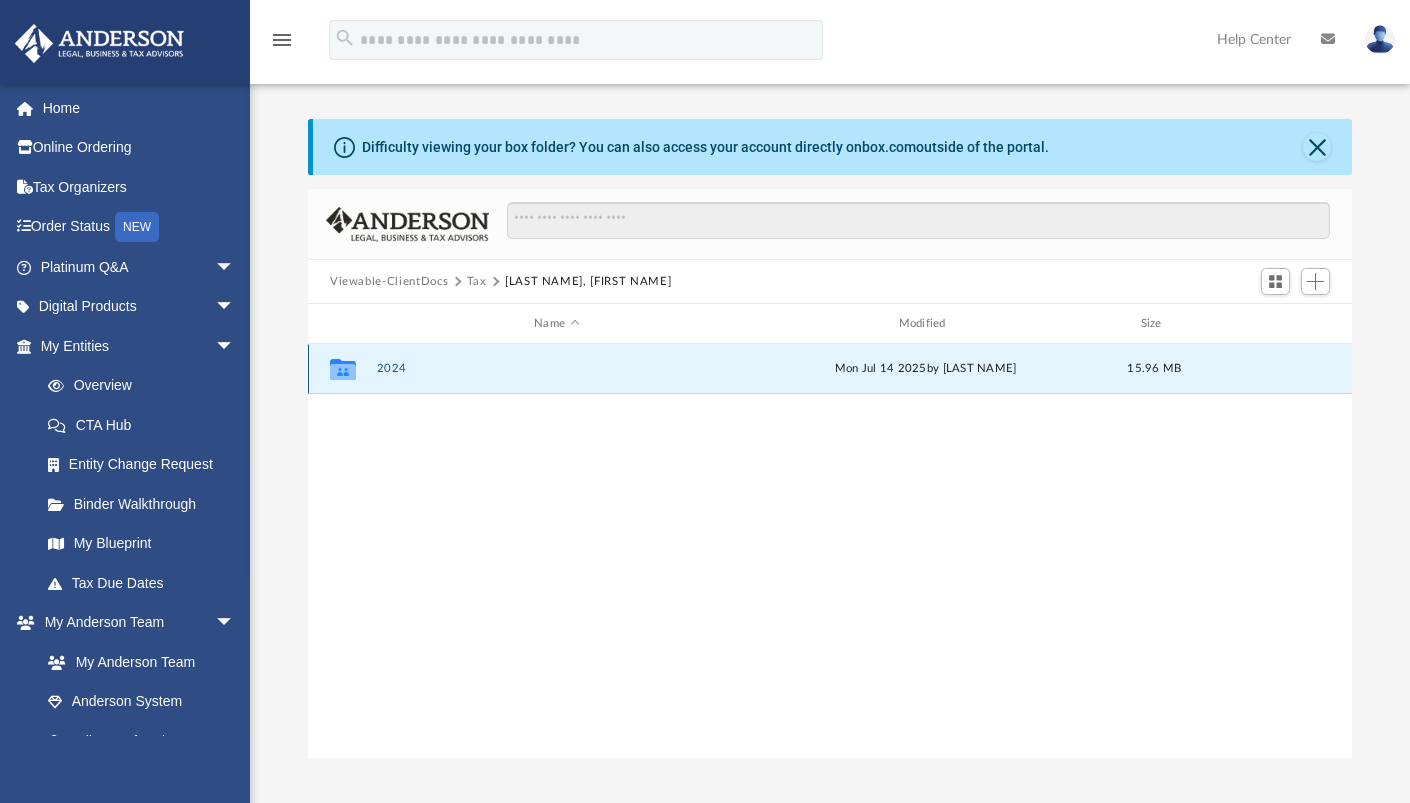 click on "2024" at bounding box center (557, 368) 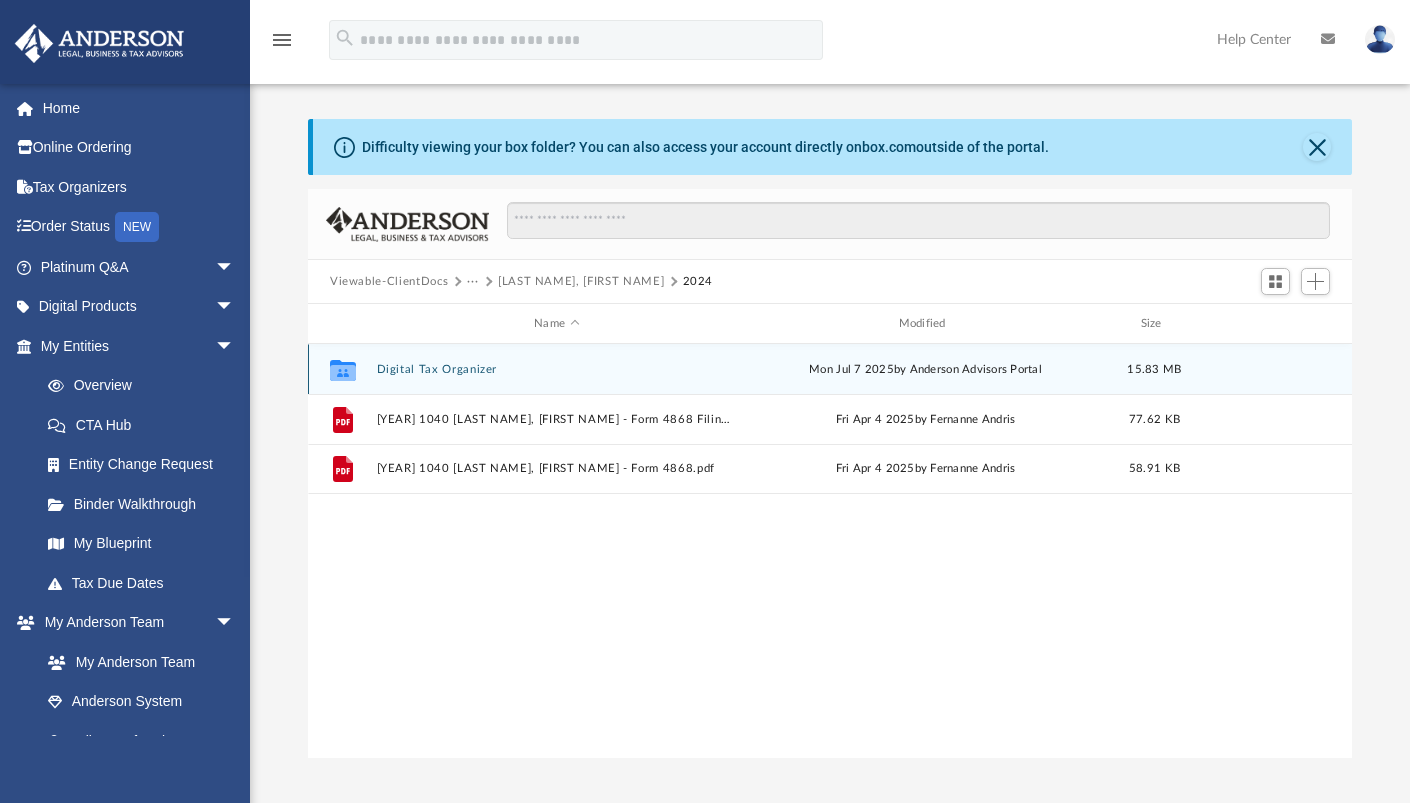 click on "Digital Tax Organizer" at bounding box center (557, 369) 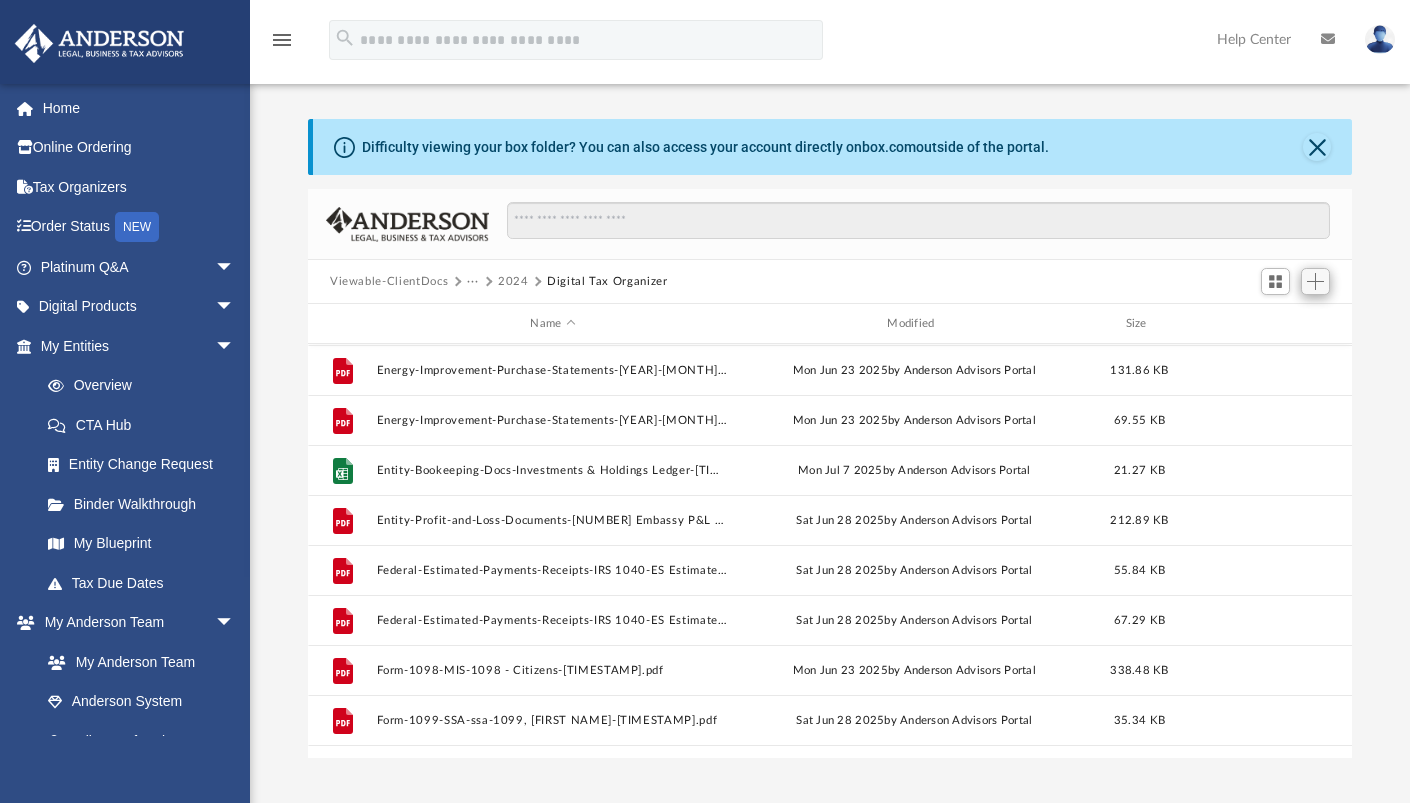 scroll, scrollTop: 148, scrollLeft: 0, axis: vertical 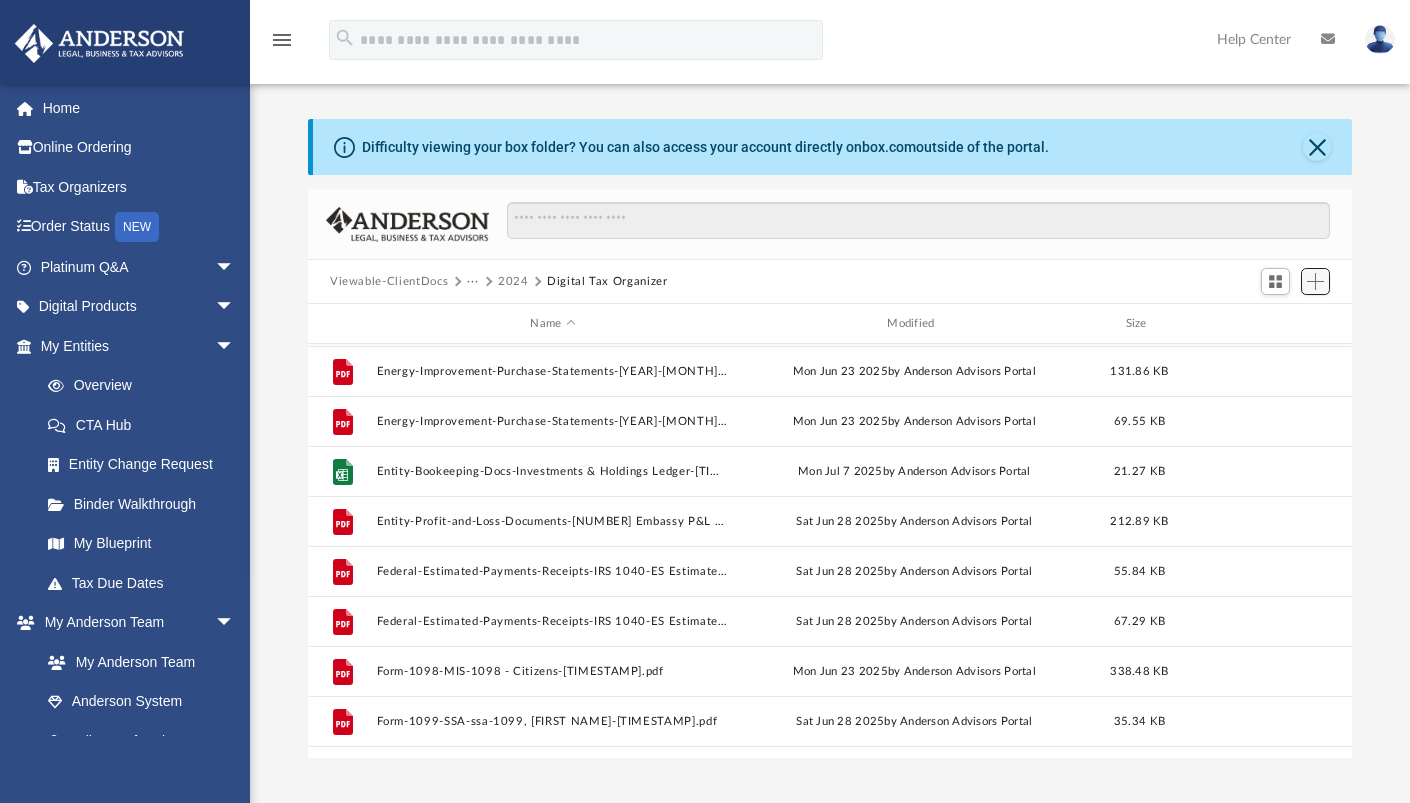 click at bounding box center [1315, 281] 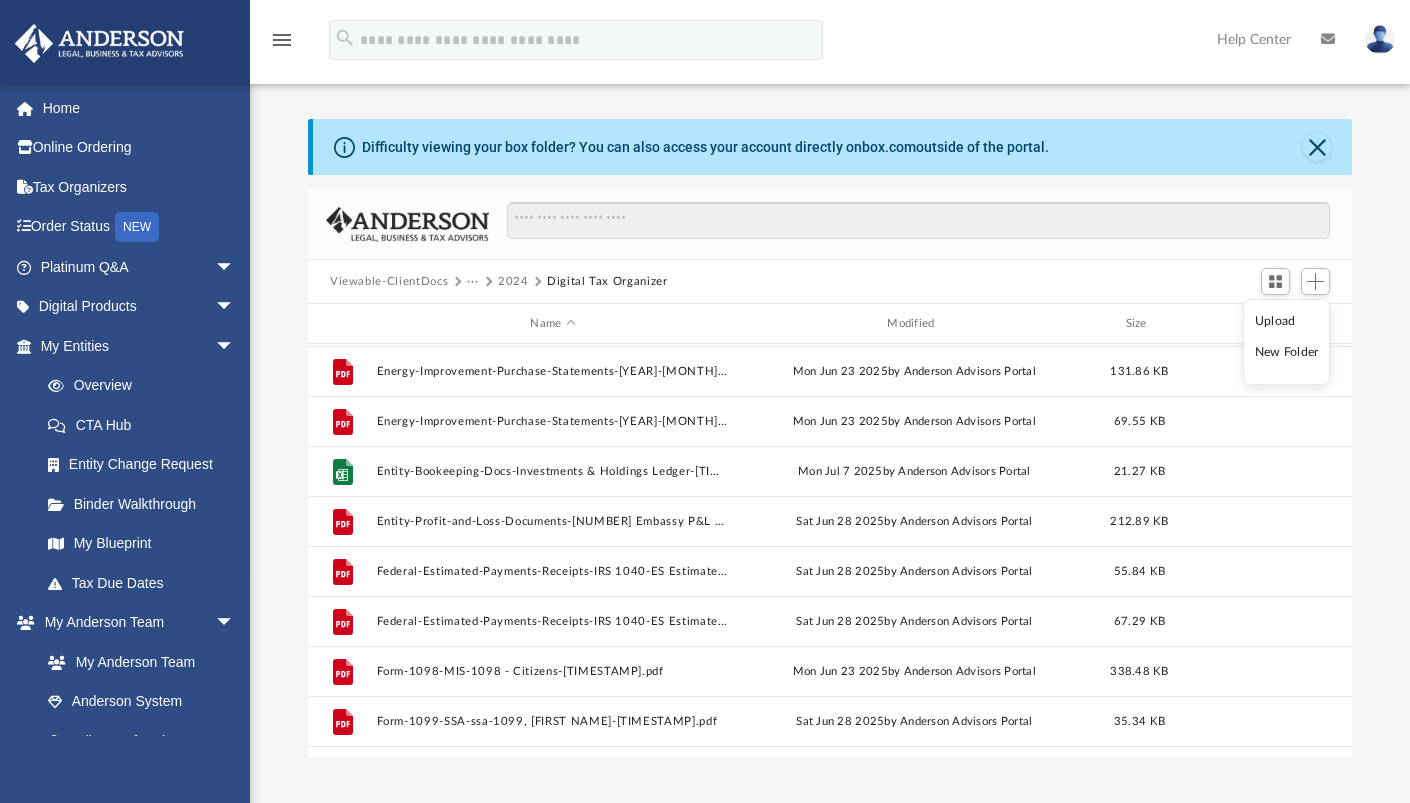 click on "Upload" at bounding box center [1287, 321] 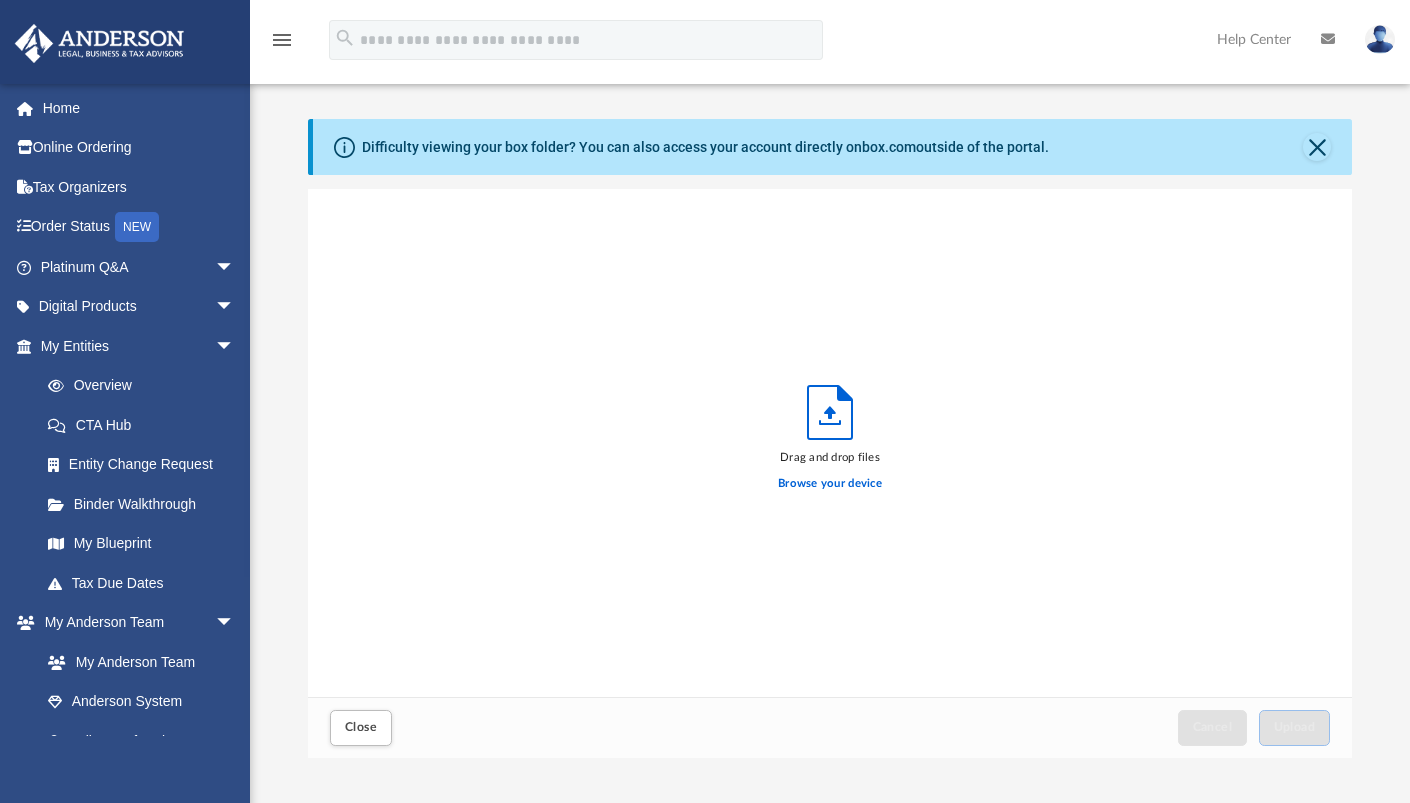 scroll, scrollTop: 16, scrollLeft: 16, axis: both 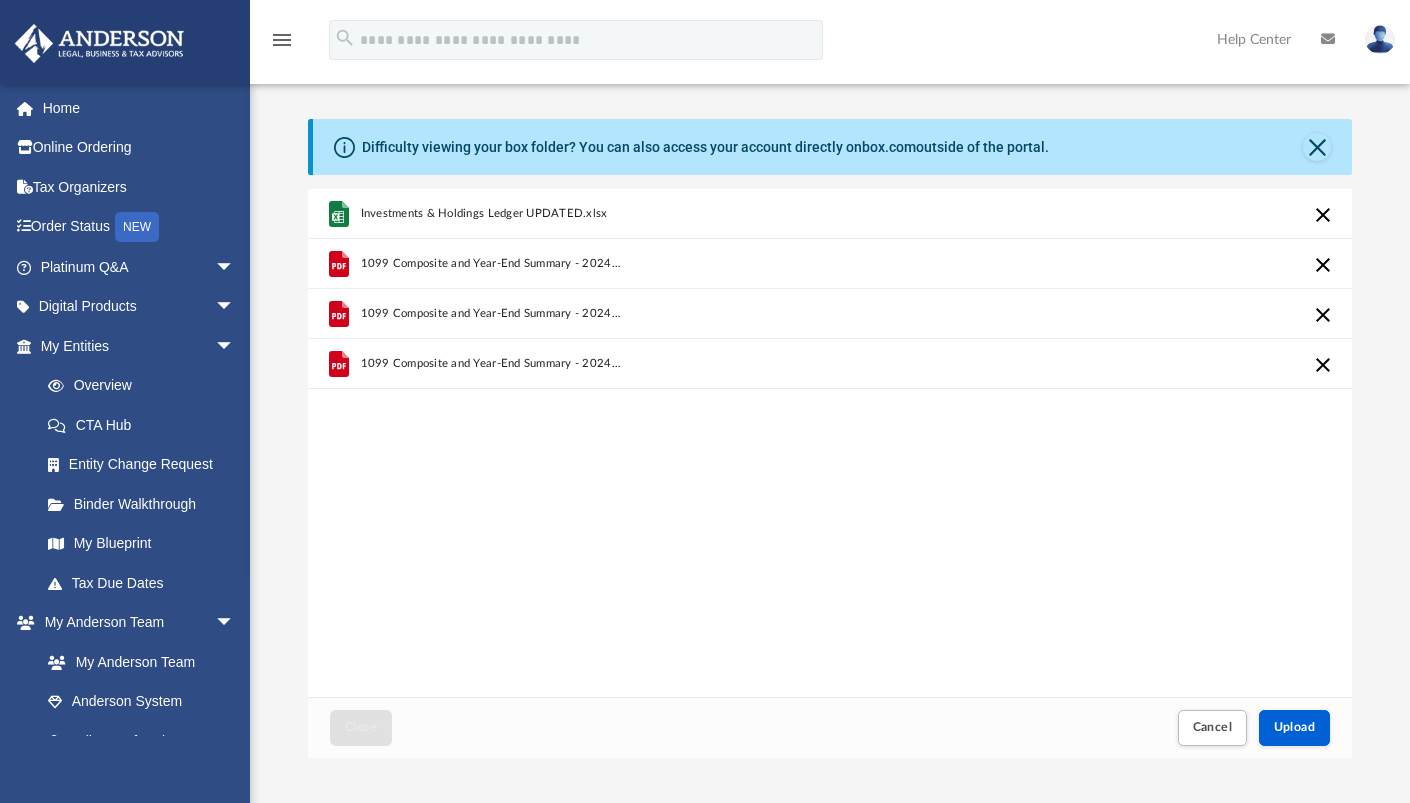 click on "Investments & Holdings Ledger UPDATED.xlsx 1099 Composite and Year-End Summary - 2024_412.pdf 1099 Composite and Year-End Summary - 2024_604.pdf 1099 Composite and Year-End Summary - 2024_305.pdf" at bounding box center [830, 443] 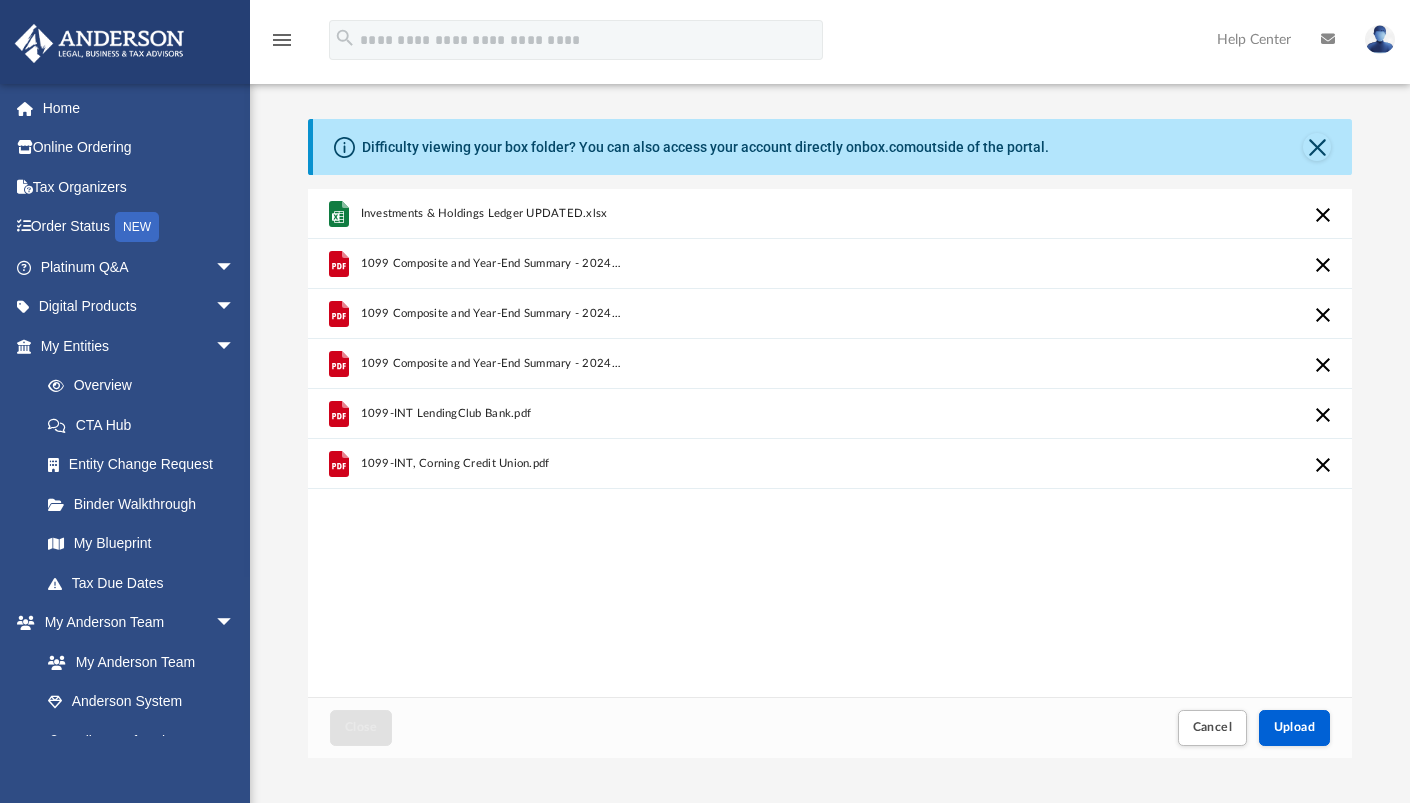 click at bounding box center [1380, 39] 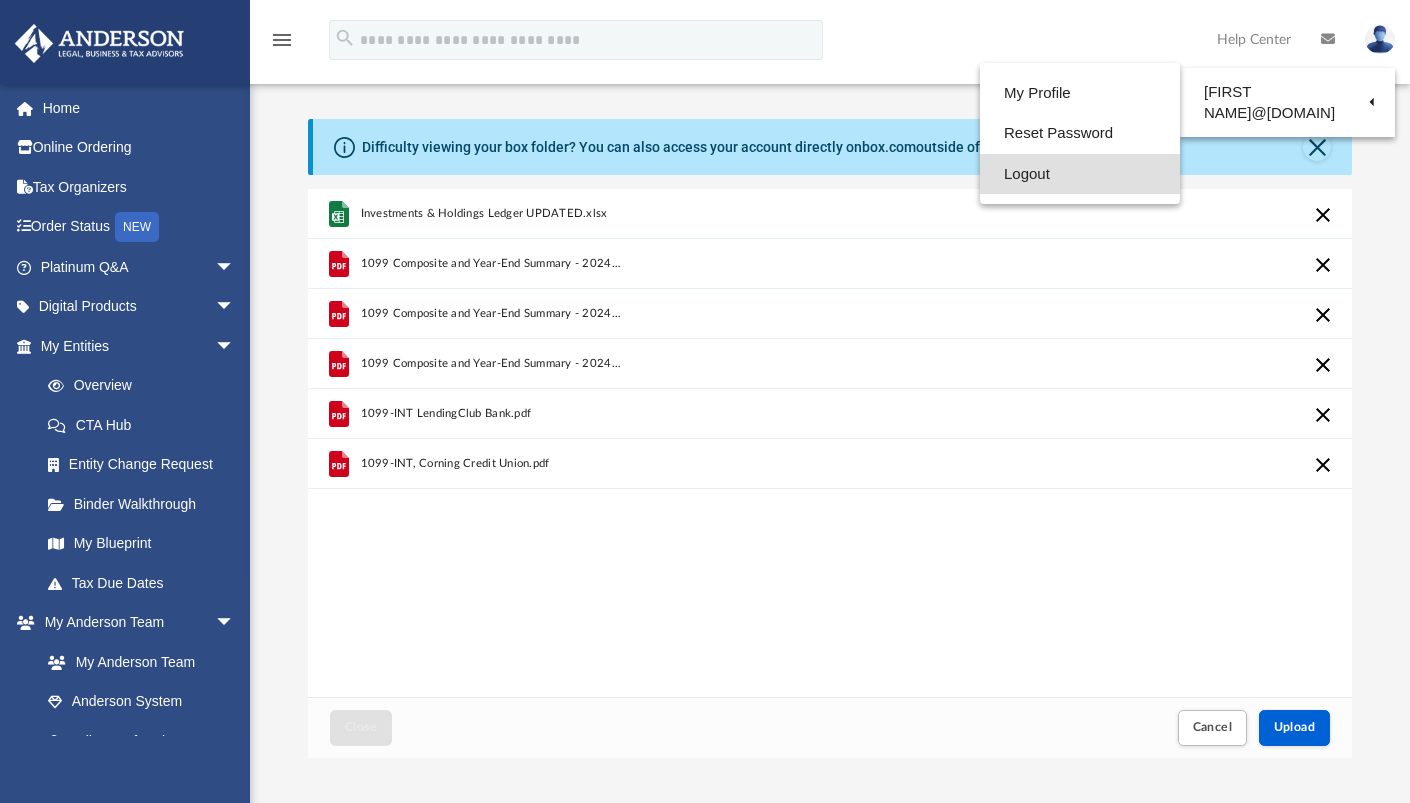 click on "Logout" at bounding box center (1080, 174) 